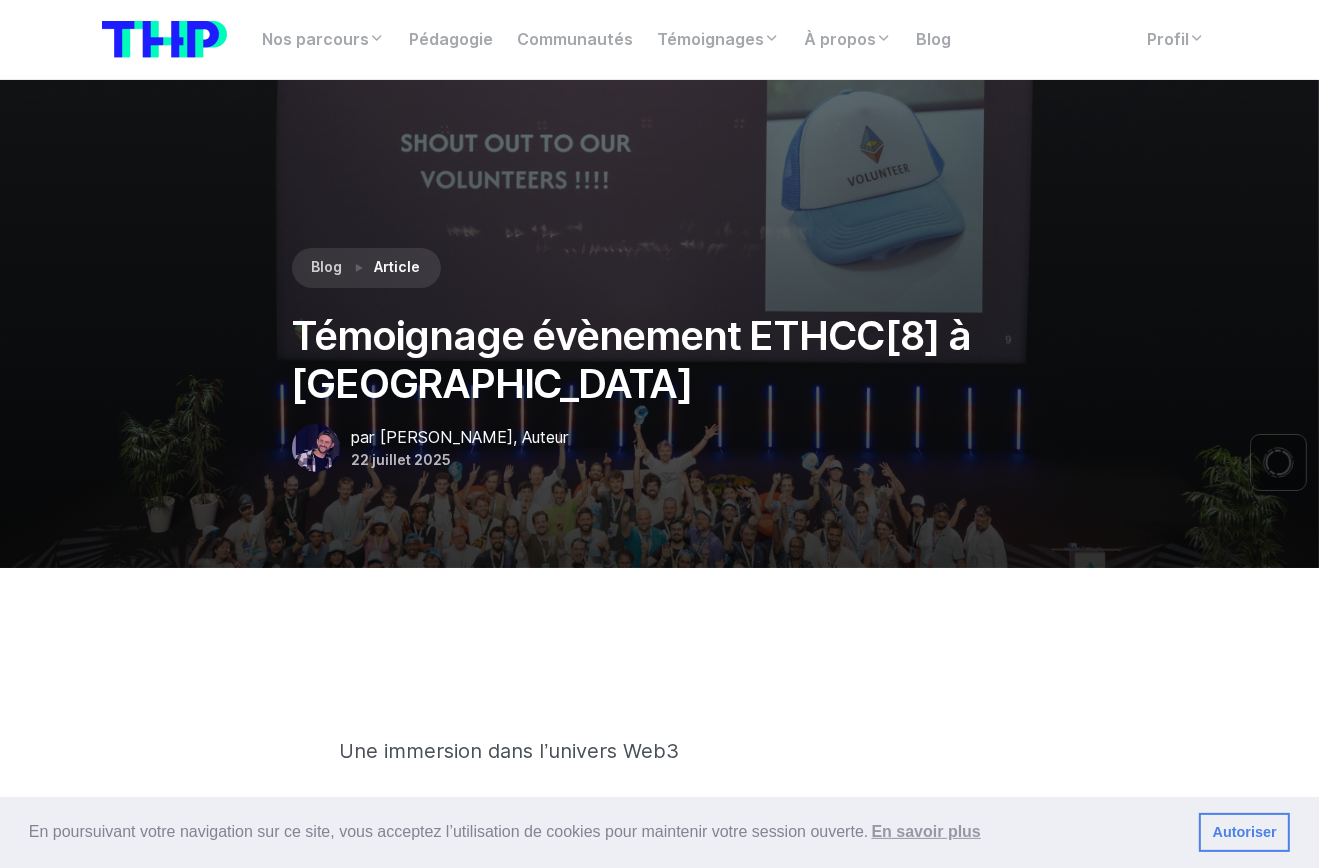 scroll, scrollTop: 533, scrollLeft: 0, axis: vertical 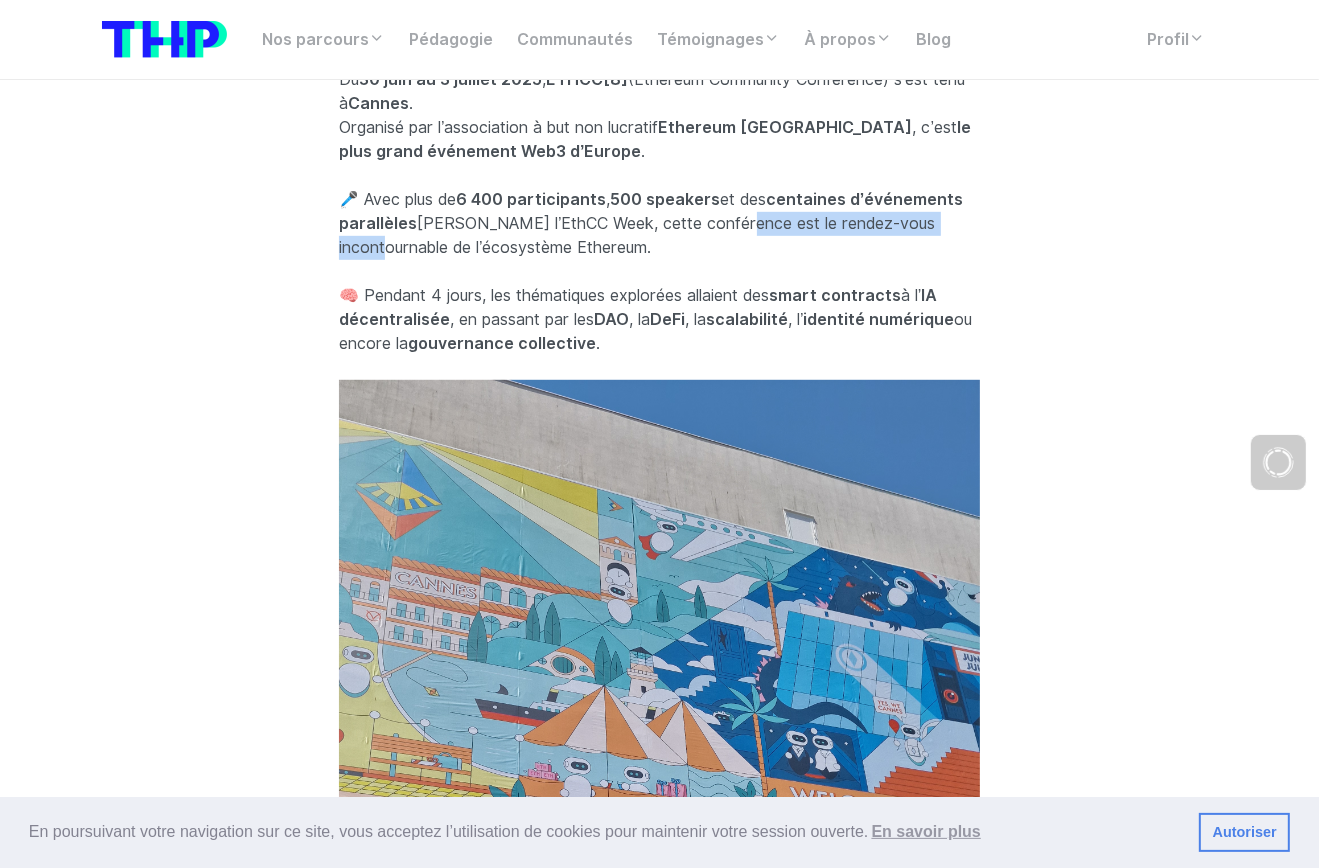 drag, startPoint x: 728, startPoint y: 228, endPoint x: 958, endPoint y: 232, distance: 230.03477 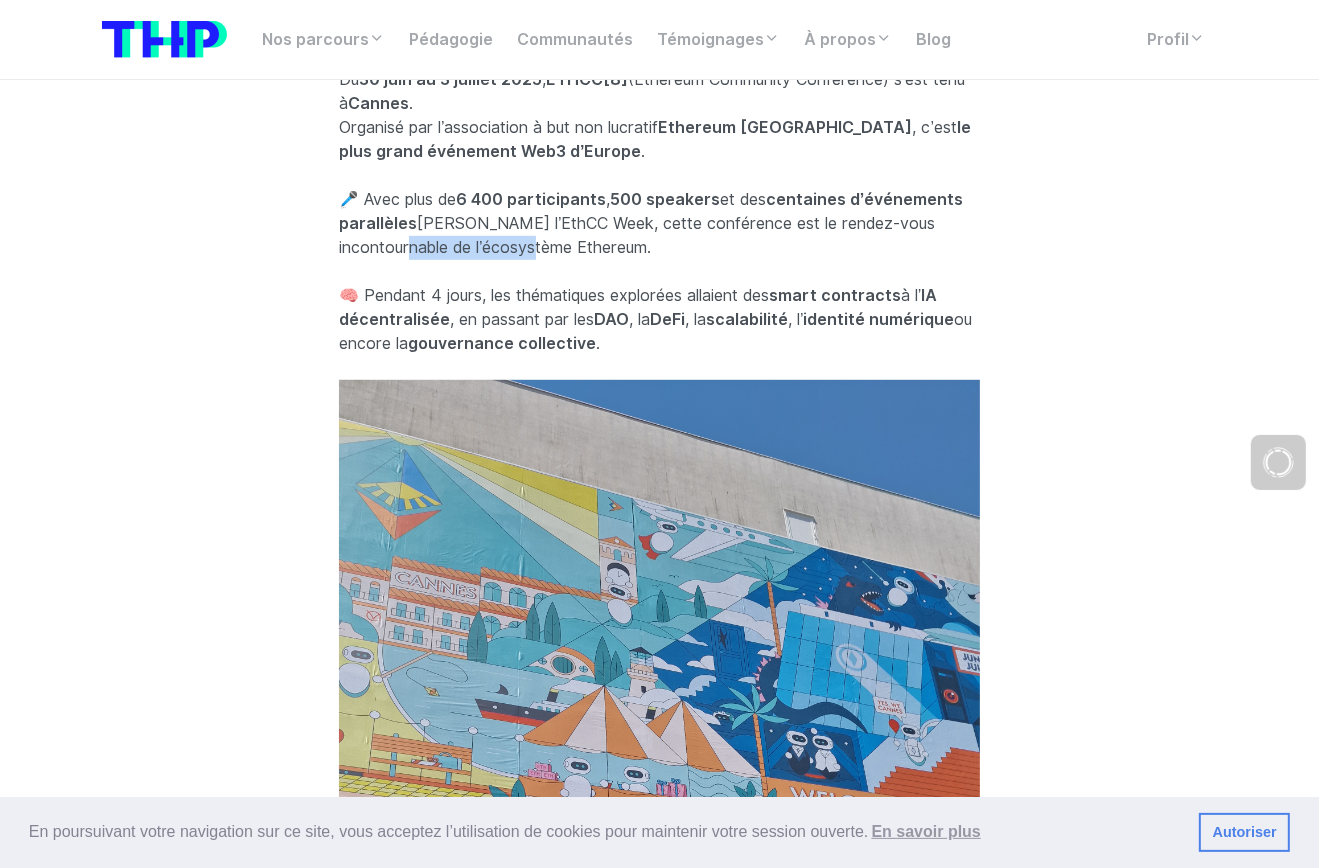 drag, startPoint x: 359, startPoint y: 249, endPoint x: 474, endPoint y: 259, distance: 115.43397 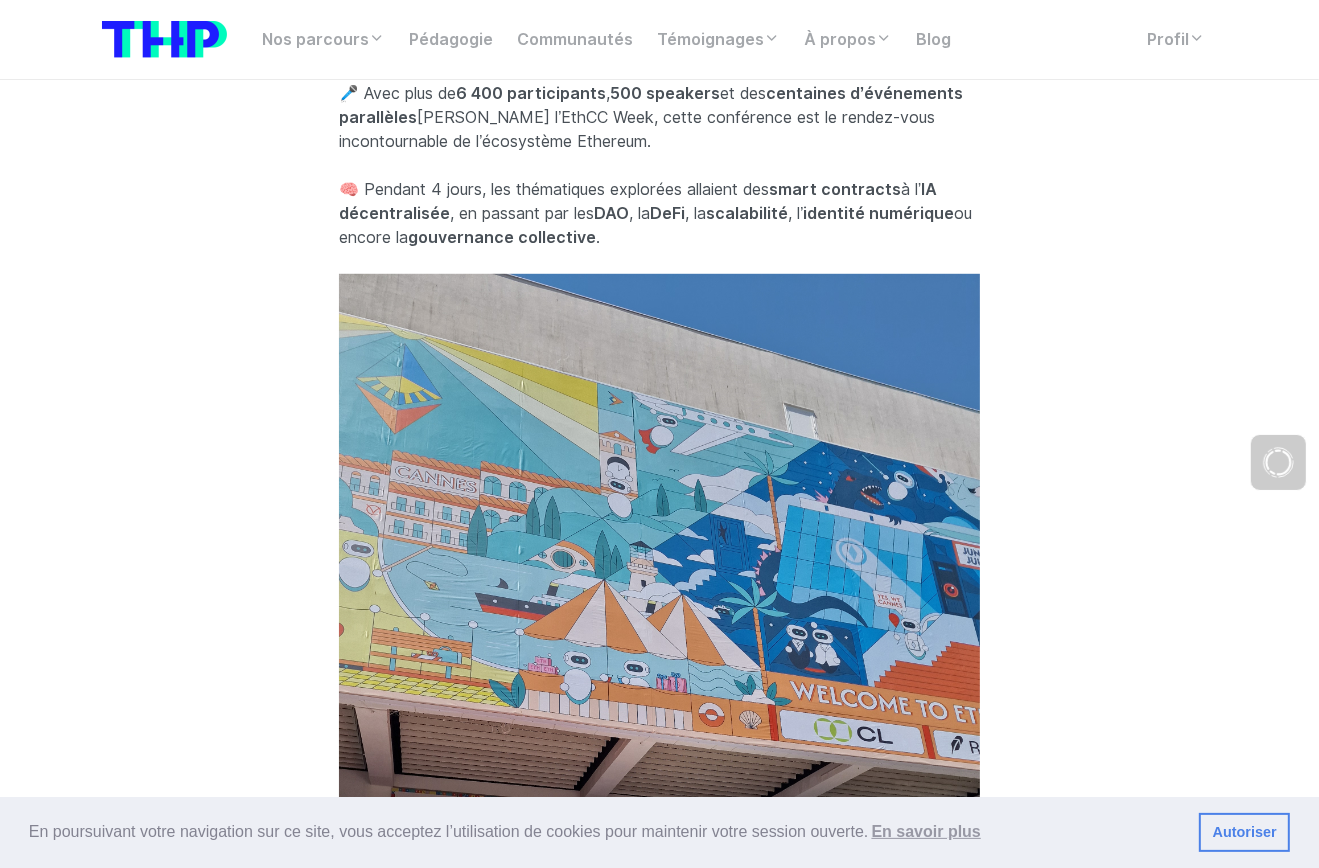 click on "🧠 Pendant 4 jours, les thématiques explorées allaient des  smart contracts  à l’ IA décentralisée , en passant par [PERSON_NAME] , la  DeFi , la  scalabilité , l’ identité numérique  ou encore la  gouvernance collective ." at bounding box center (659, 214) 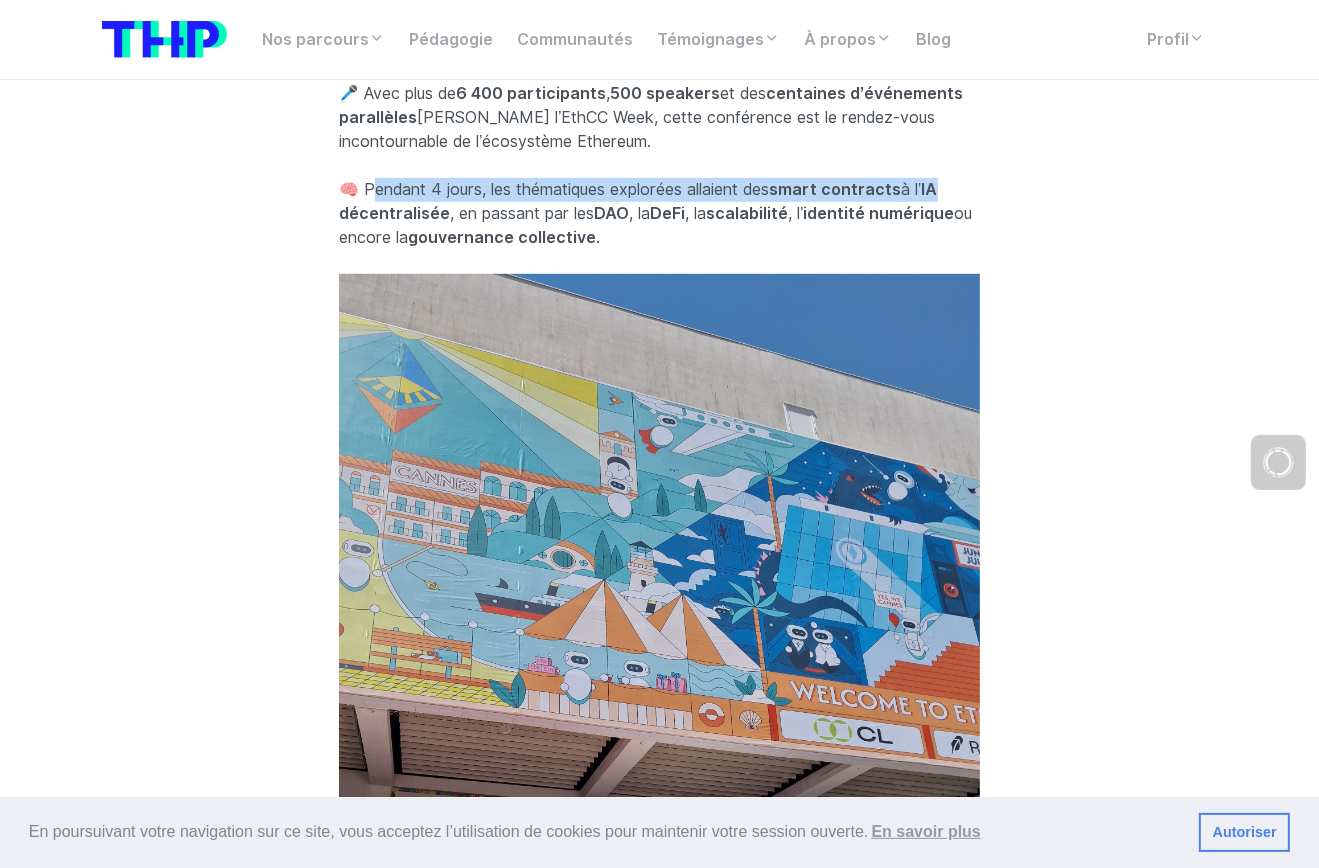 drag, startPoint x: 417, startPoint y: 192, endPoint x: 974, endPoint y: 192, distance: 557 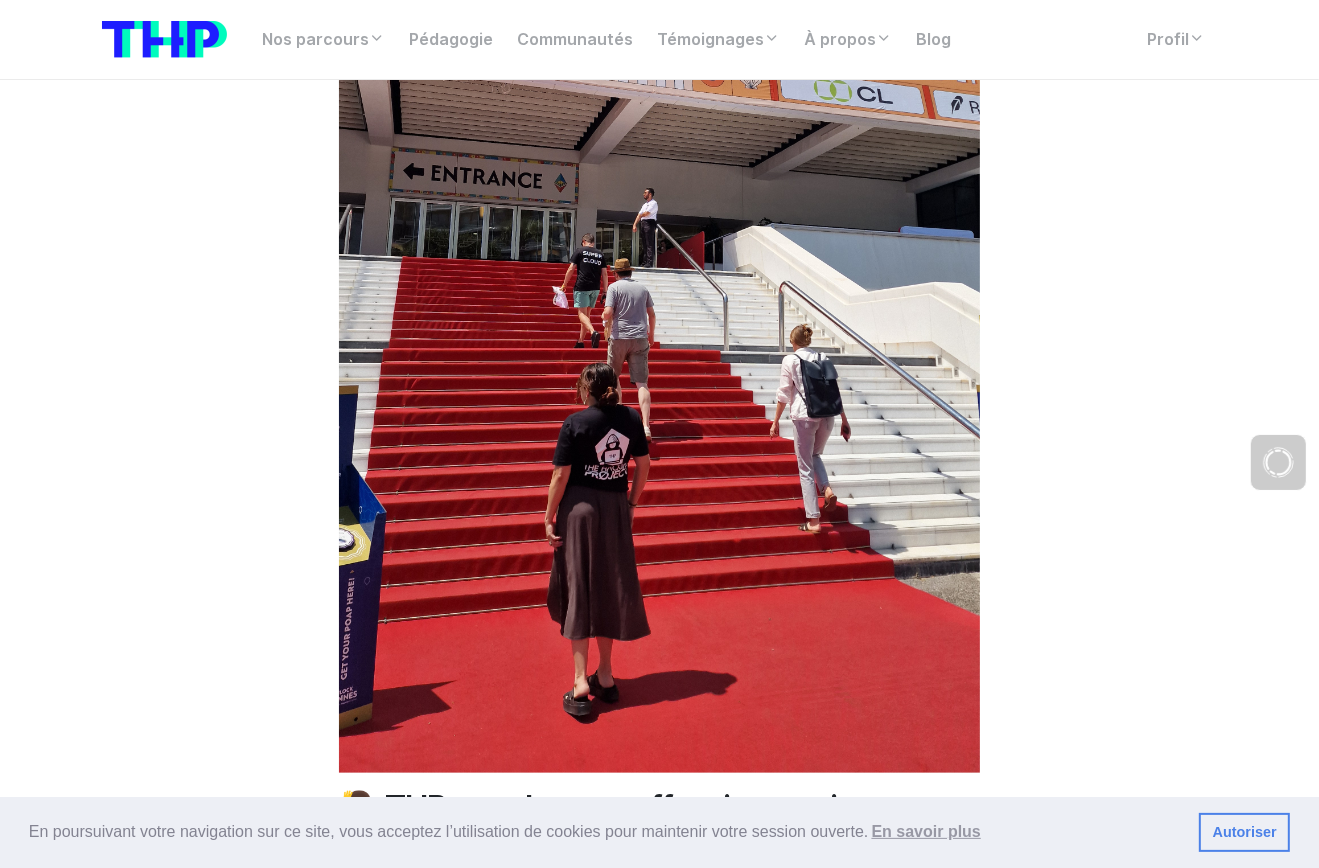 scroll, scrollTop: 1813, scrollLeft: 0, axis: vertical 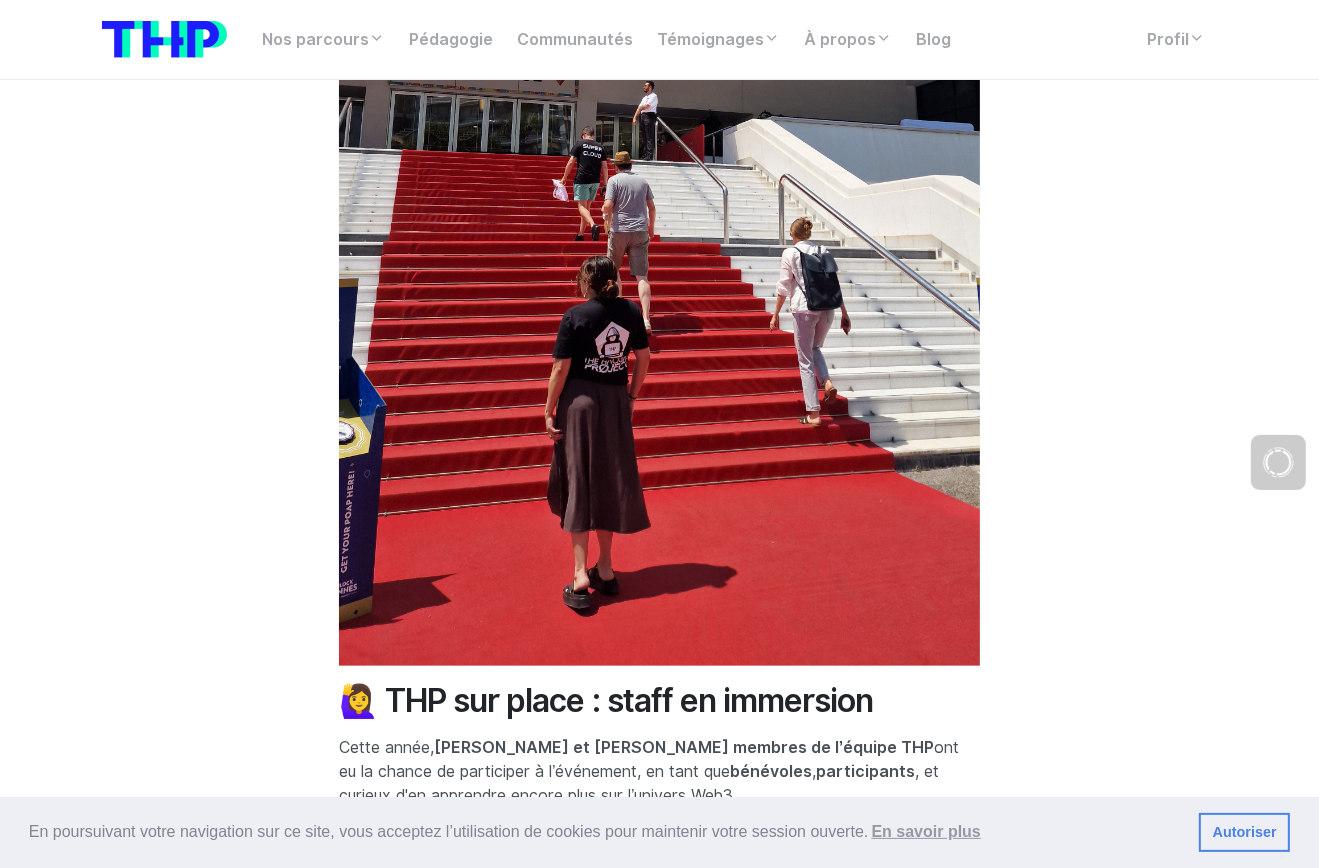 click at bounding box center (659, 96) 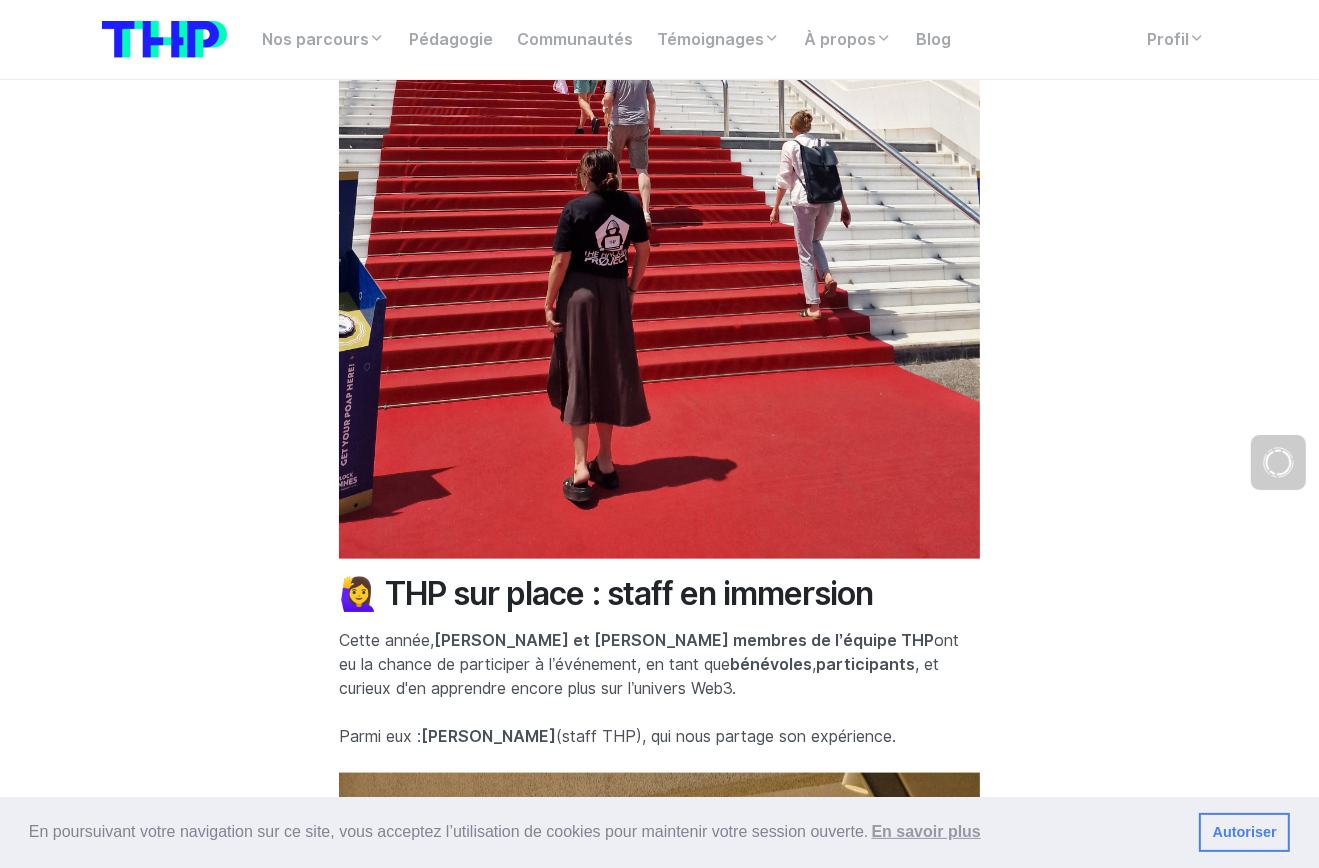 scroll, scrollTop: 2026, scrollLeft: 0, axis: vertical 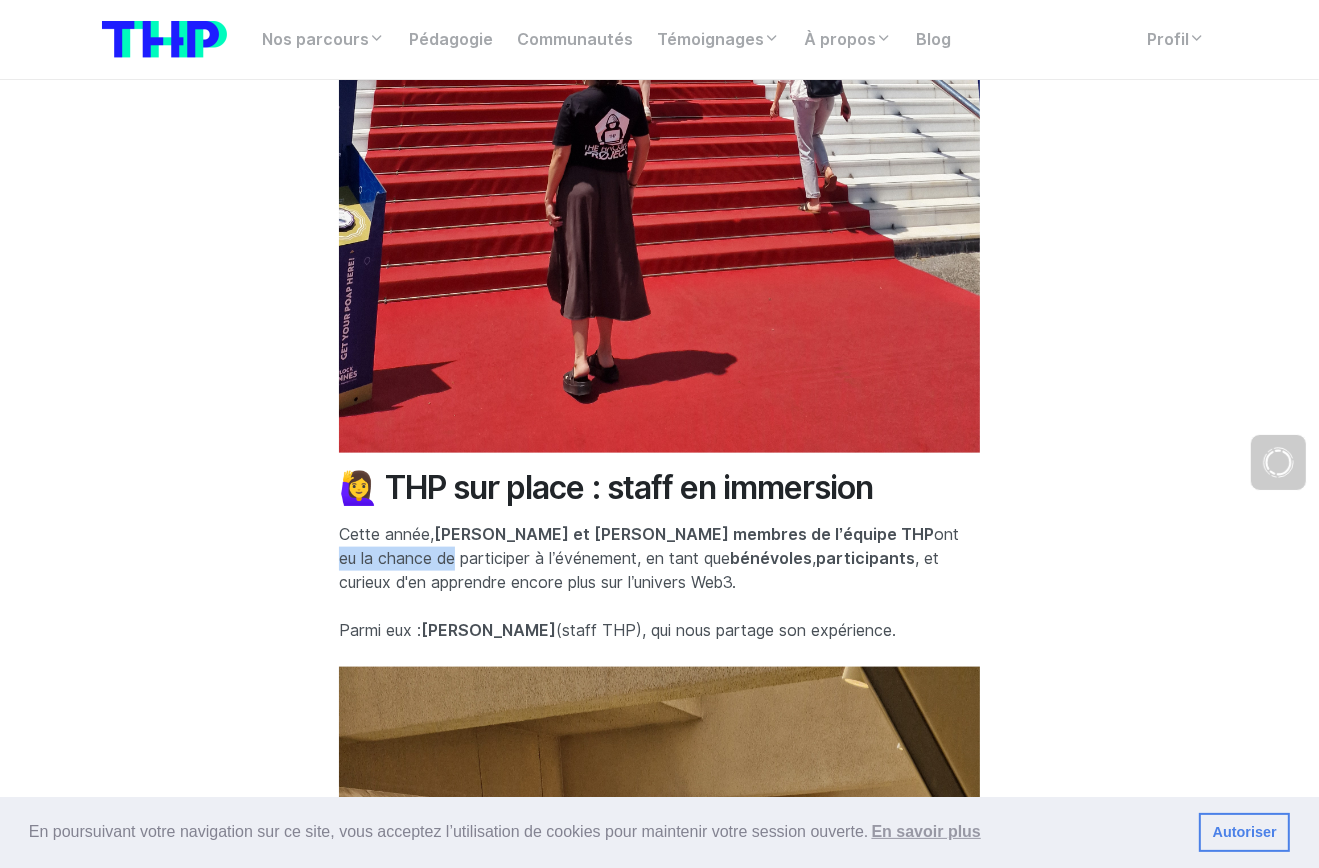 drag, startPoint x: 784, startPoint y: 532, endPoint x: 909, endPoint y: 535, distance: 125.035995 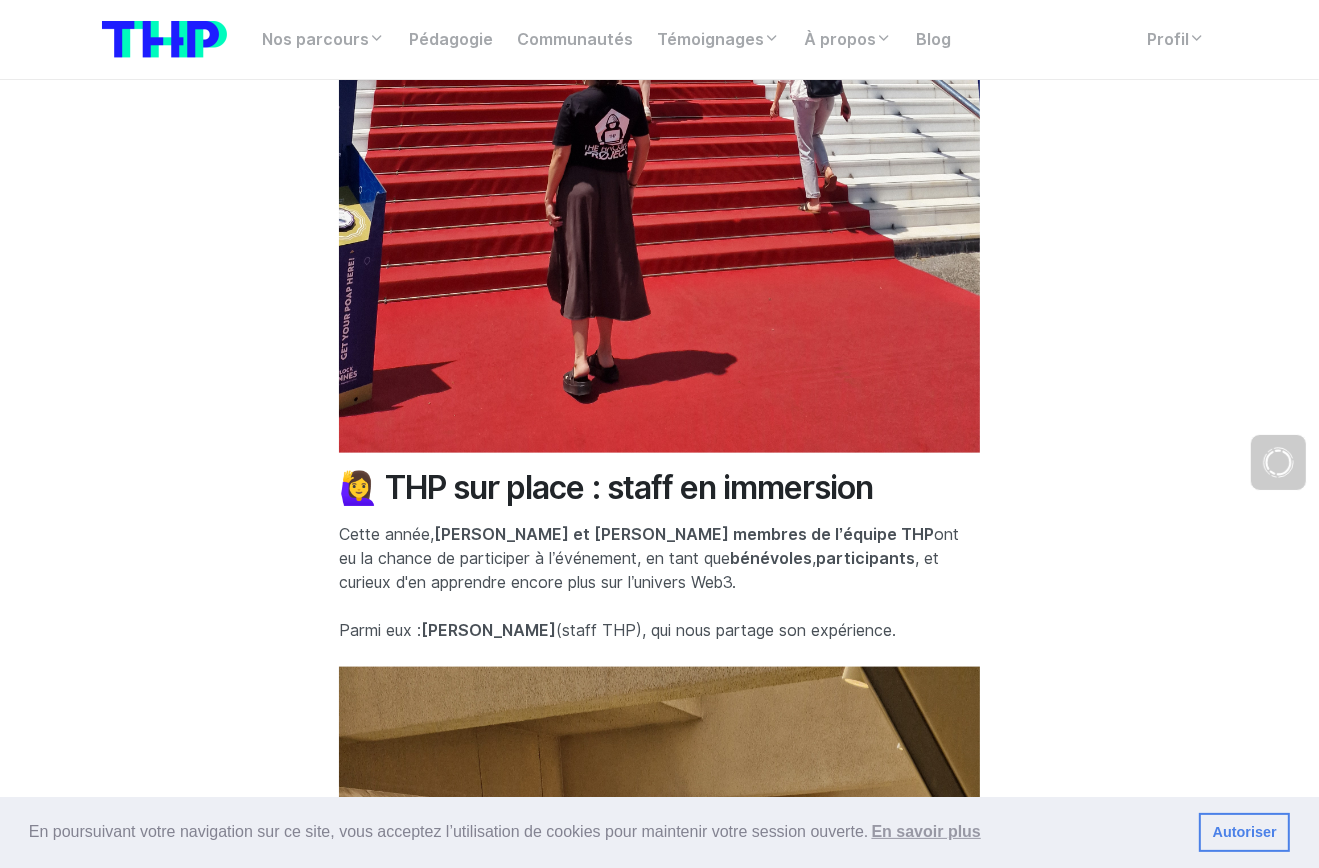 click on "participants" at bounding box center [866, 558] 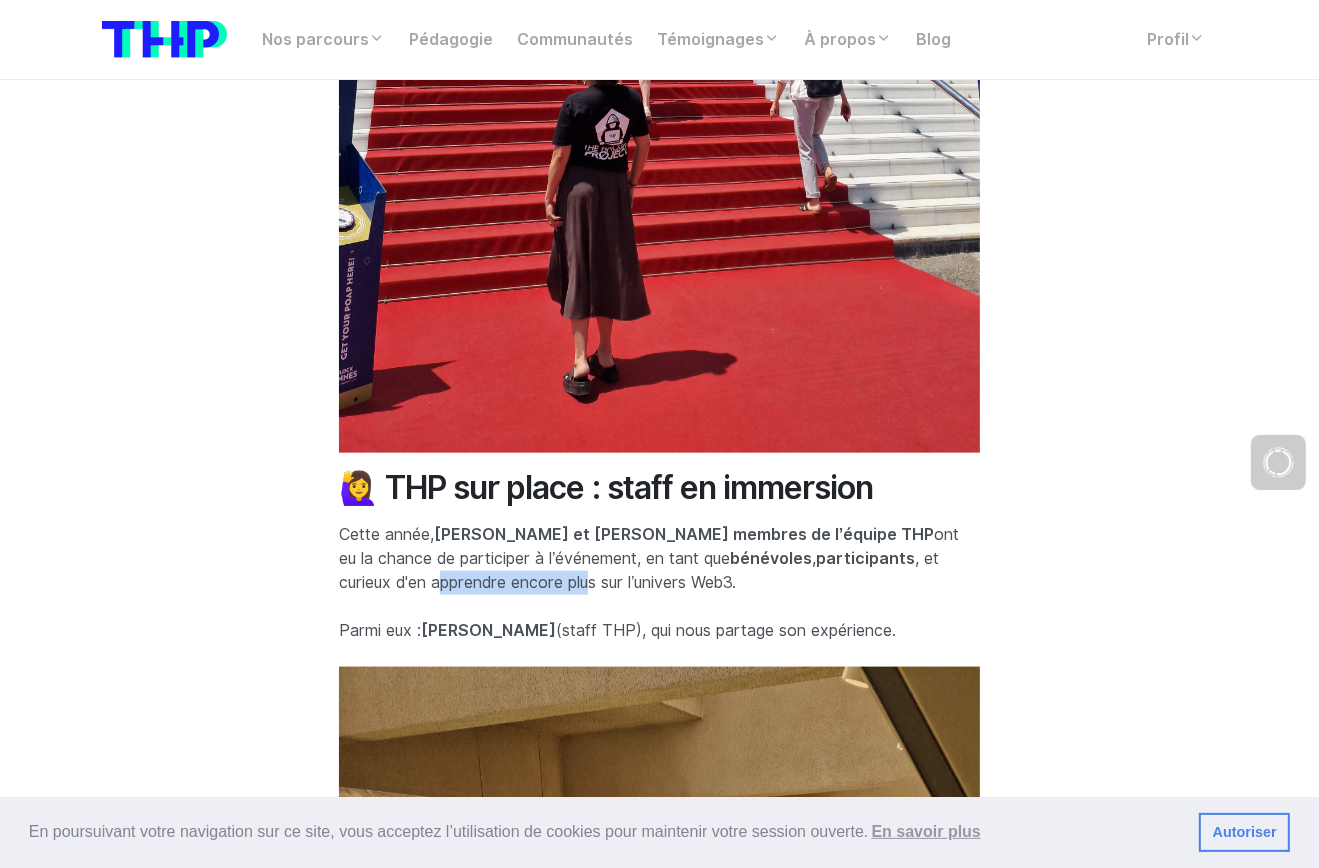drag, startPoint x: 352, startPoint y: 576, endPoint x: 527, endPoint y: 586, distance: 175.28548 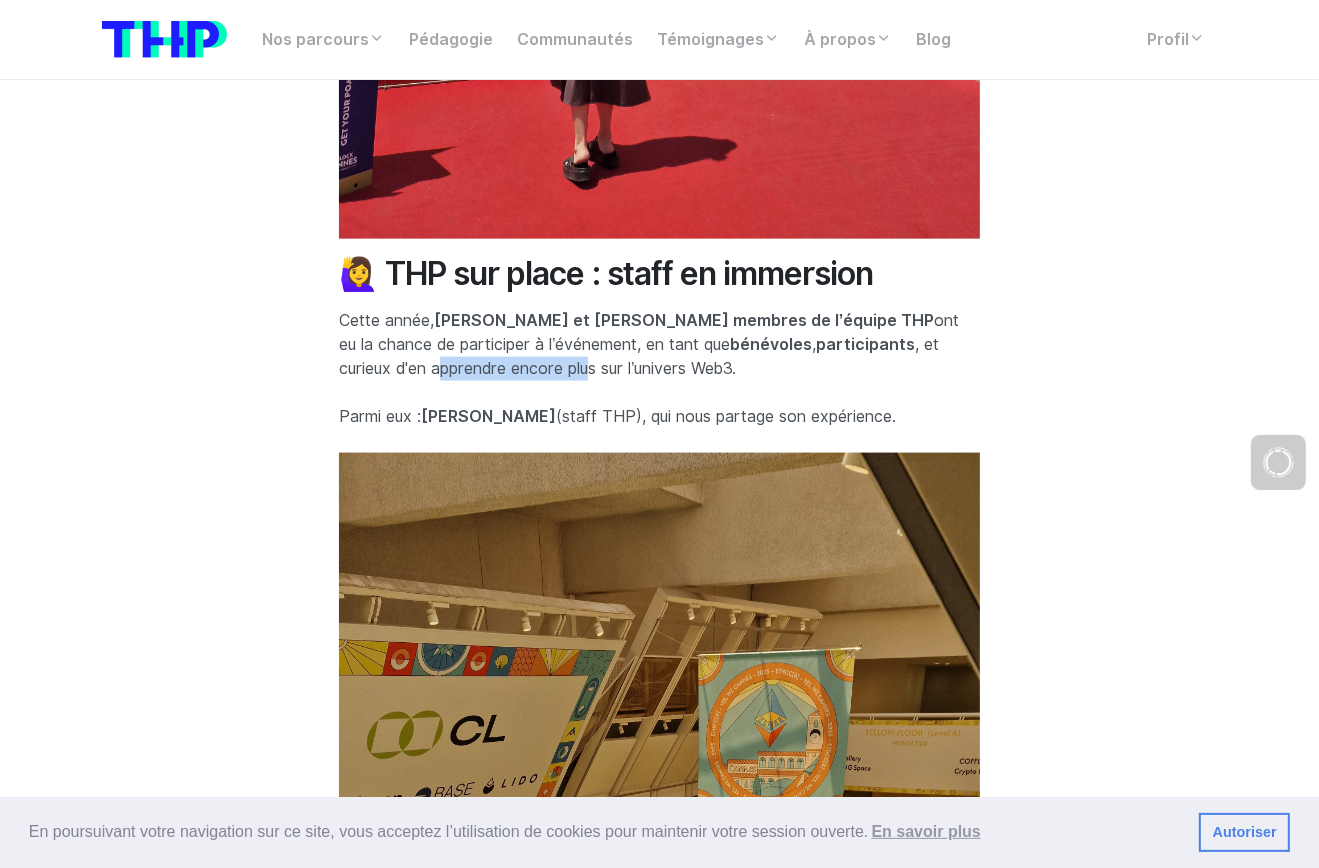 scroll, scrollTop: 2346, scrollLeft: 0, axis: vertical 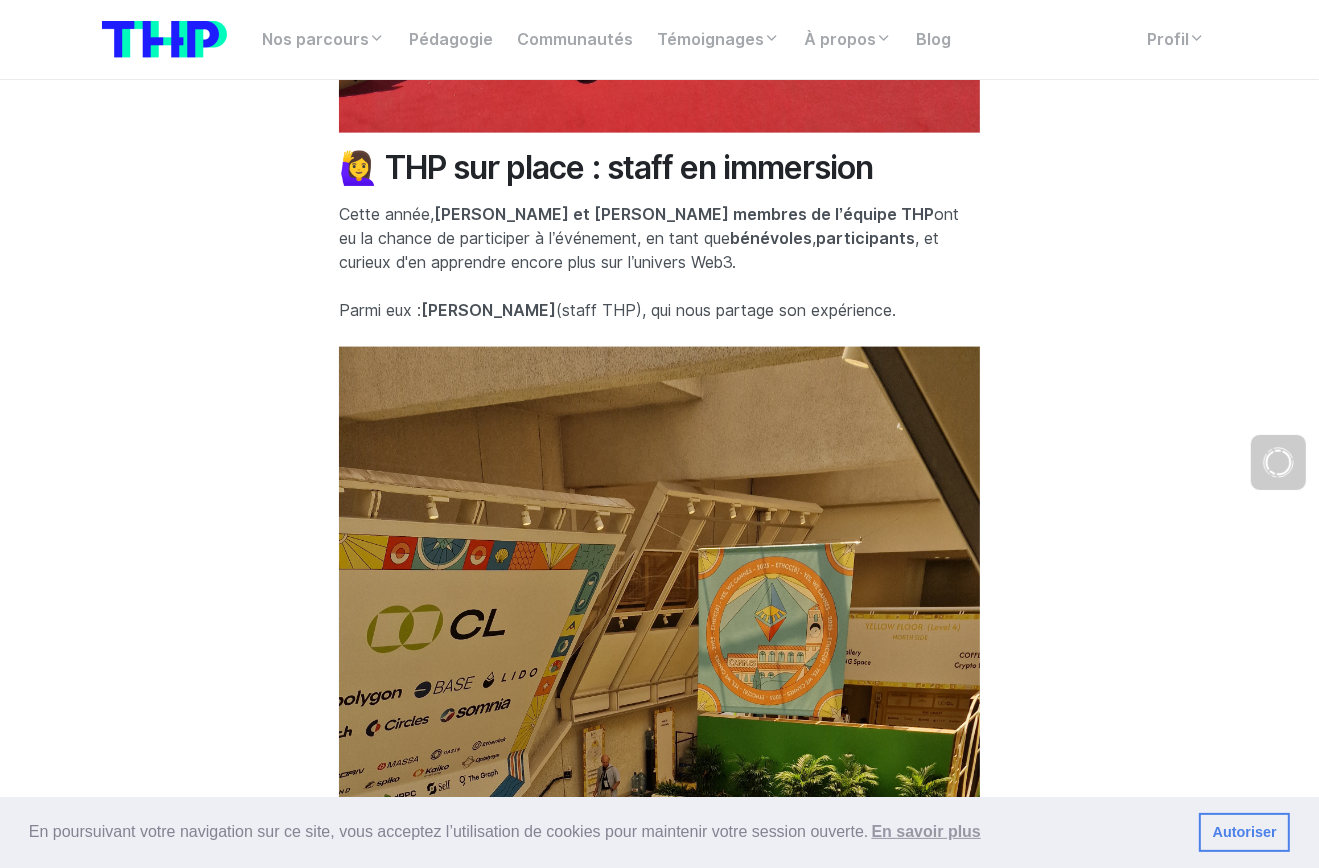 click on "Une immersion dans l’univers Web3
🌐 THP à ETHCC[8] : une immersion dans l’univers Web3 à [GEOGRAPHIC_DATA]
🔍 ETHCC[8], c’est quoi ?
Du  30 juin au 3 juillet 2025 ,  ETHCC[8]  (Ethereum Community Conference) s’est tenu à  [GEOGRAPHIC_DATA] .
Organisé par l’association à but non lucratif  Ethereum [GEOGRAPHIC_DATA] , c’est  le plus grand événement Web3 d’Europe .
🎤 Avec plus de  6 400 participants ,  500 speakers  et des  centaines d’événements parallèles  [PERSON_NAME] l’EthCC Week, cette conférence est le rendez-vous incontournable de l’écosystème Ethereum.
🧠 Pendant 4 jours, les thématiques explorées allaient des  smart contracts  à l’ IA décentralisée , en passant par [PERSON_NAME] , la  DeFi , la  scalabilité , l’ identité numérique  ou encore la  gouvernance collective .
🙋‍♀️ THP sur place : staff en immersion
Cette année,  [PERSON_NAME] et [PERSON_NAME] membres de l’équipe THP  ont eu la chance de participer à l’événement, en tant que  bénévoles ,
[PERSON_NAME]" at bounding box center (659, 2525) 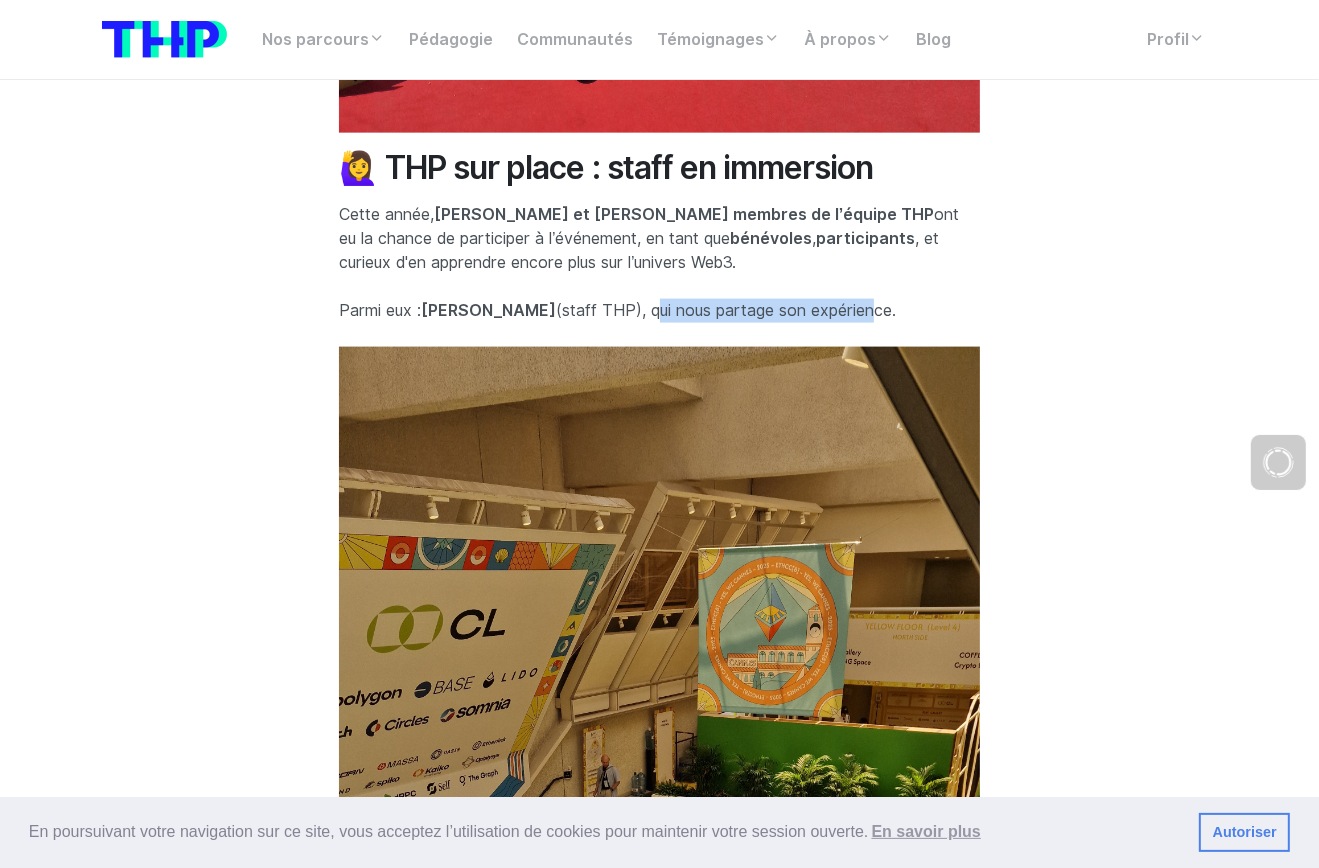drag, startPoint x: 563, startPoint y: 307, endPoint x: 789, endPoint y: 305, distance: 226.00885 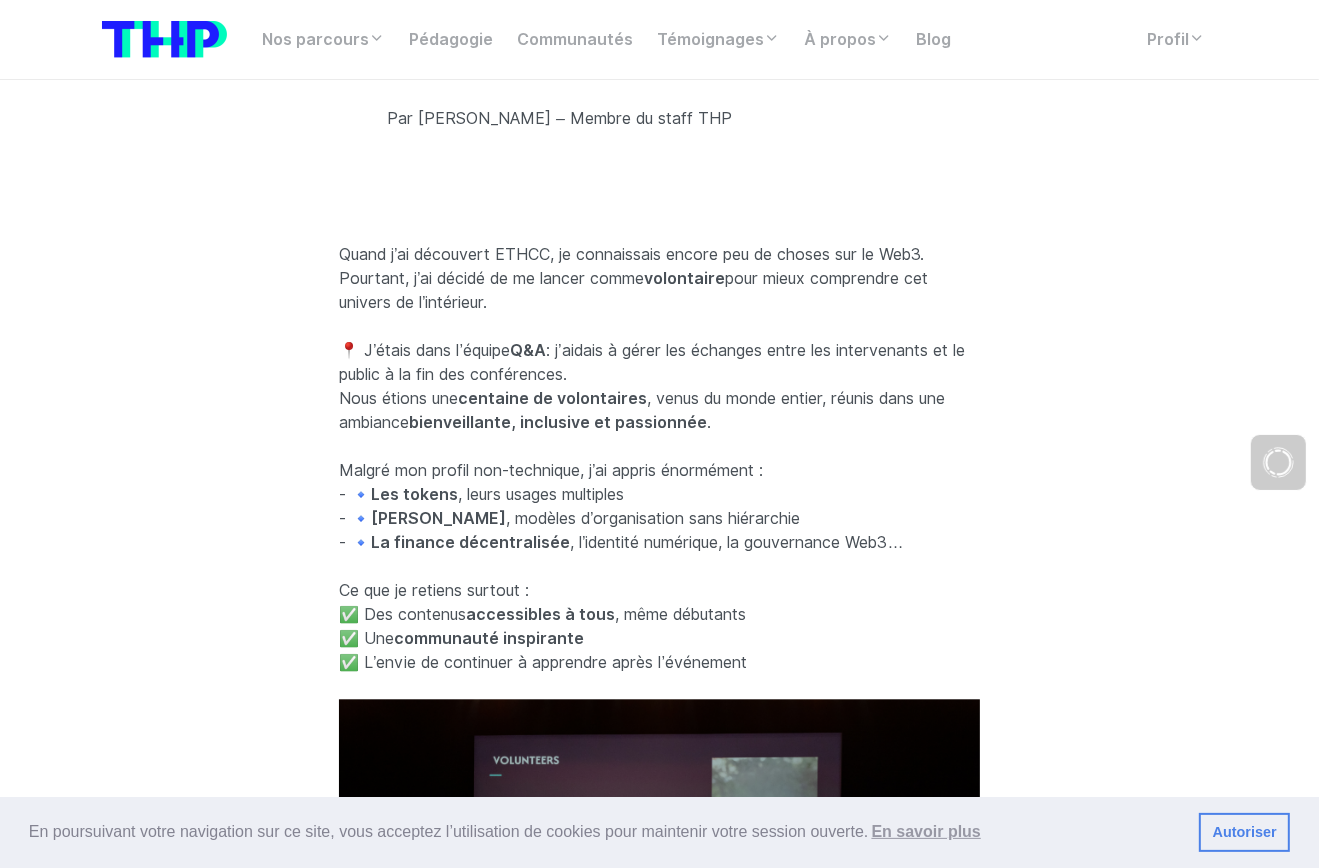 scroll, scrollTop: 4053, scrollLeft: 0, axis: vertical 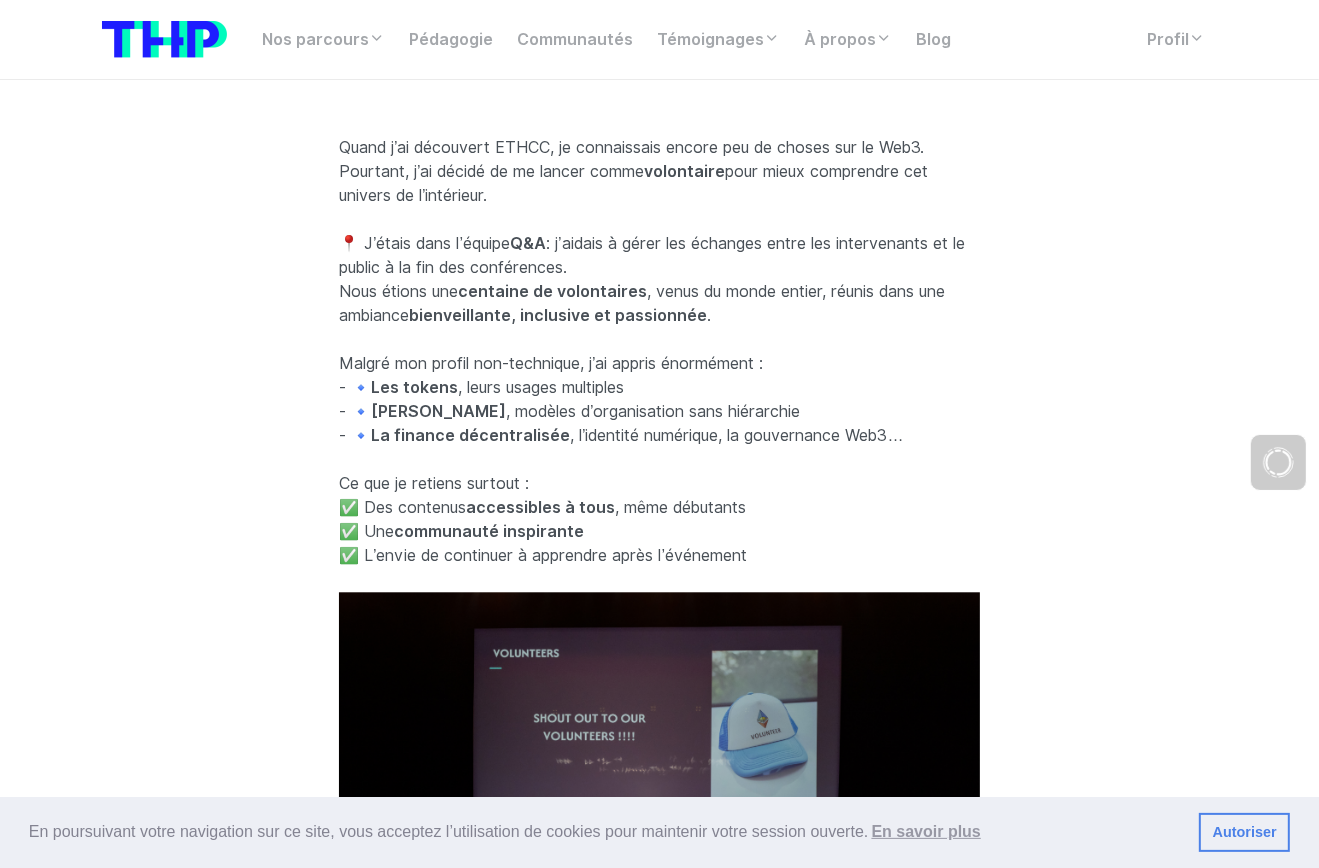 click on "Quand j’ai découvert ETHCC, je connaissais encore peu de choses sur le Web3. Pourtant, j’ai décidé de me lancer comme  volontaire  pour mieux comprendre cet univers de l’intérieur." at bounding box center [659, 172] 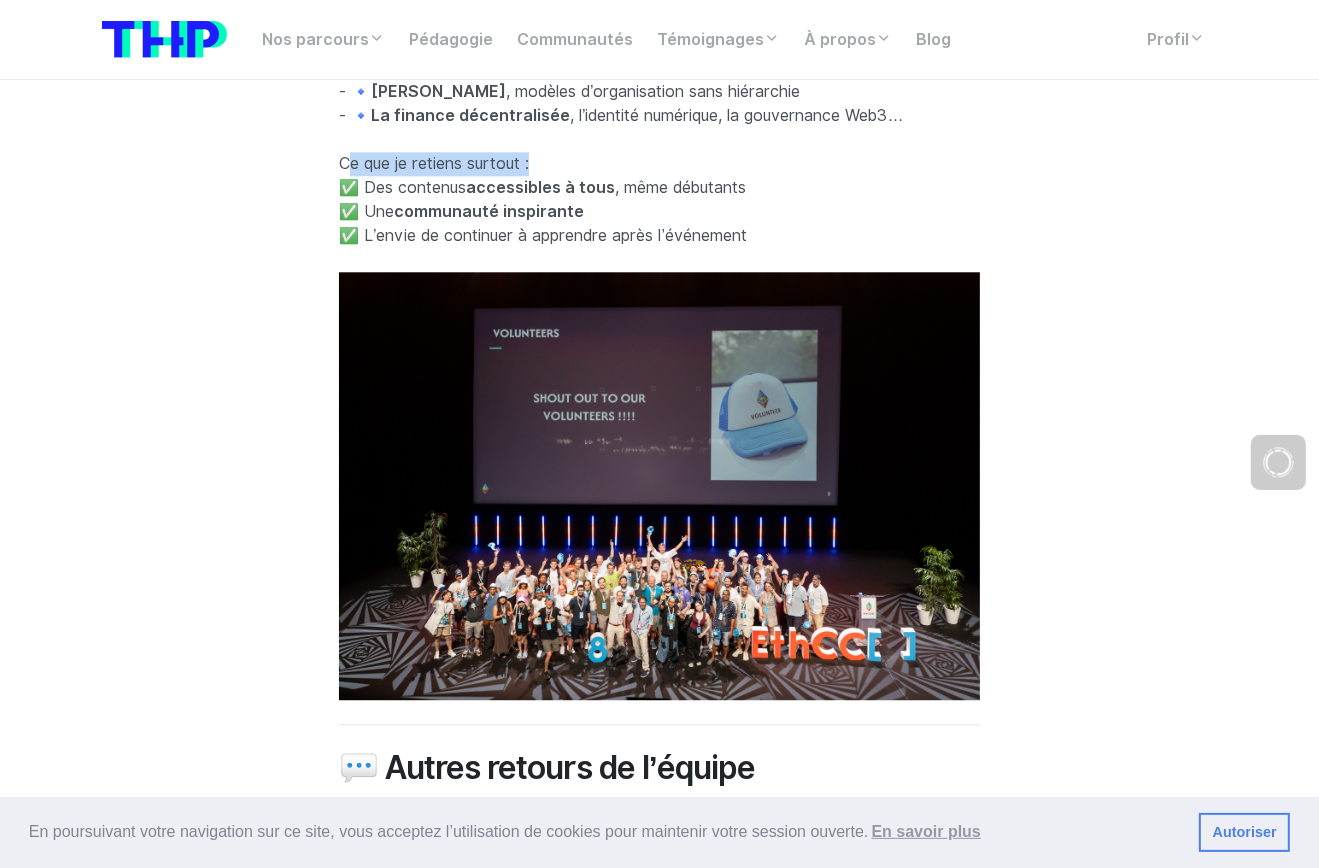 drag, startPoint x: 349, startPoint y: 161, endPoint x: 542, endPoint y: 164, distance: 193.02332 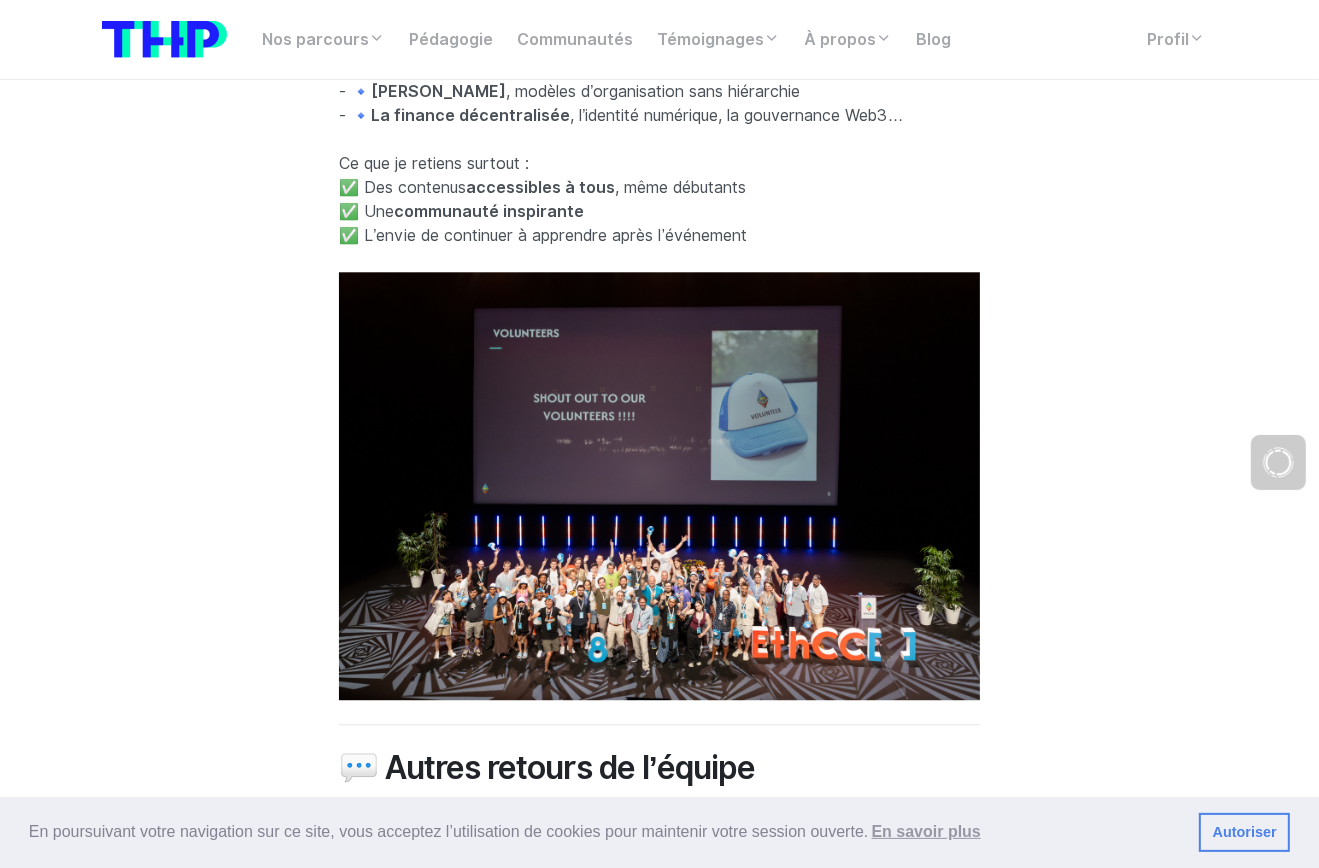 click on "Ce que je retiens surtout :
✅ Des contenus  accessibles à tous , même débutants
✅ Une  communauté inspirante
✅ L’envie de continuer à apprendre après l’événement" at bounding box center [659, 200] 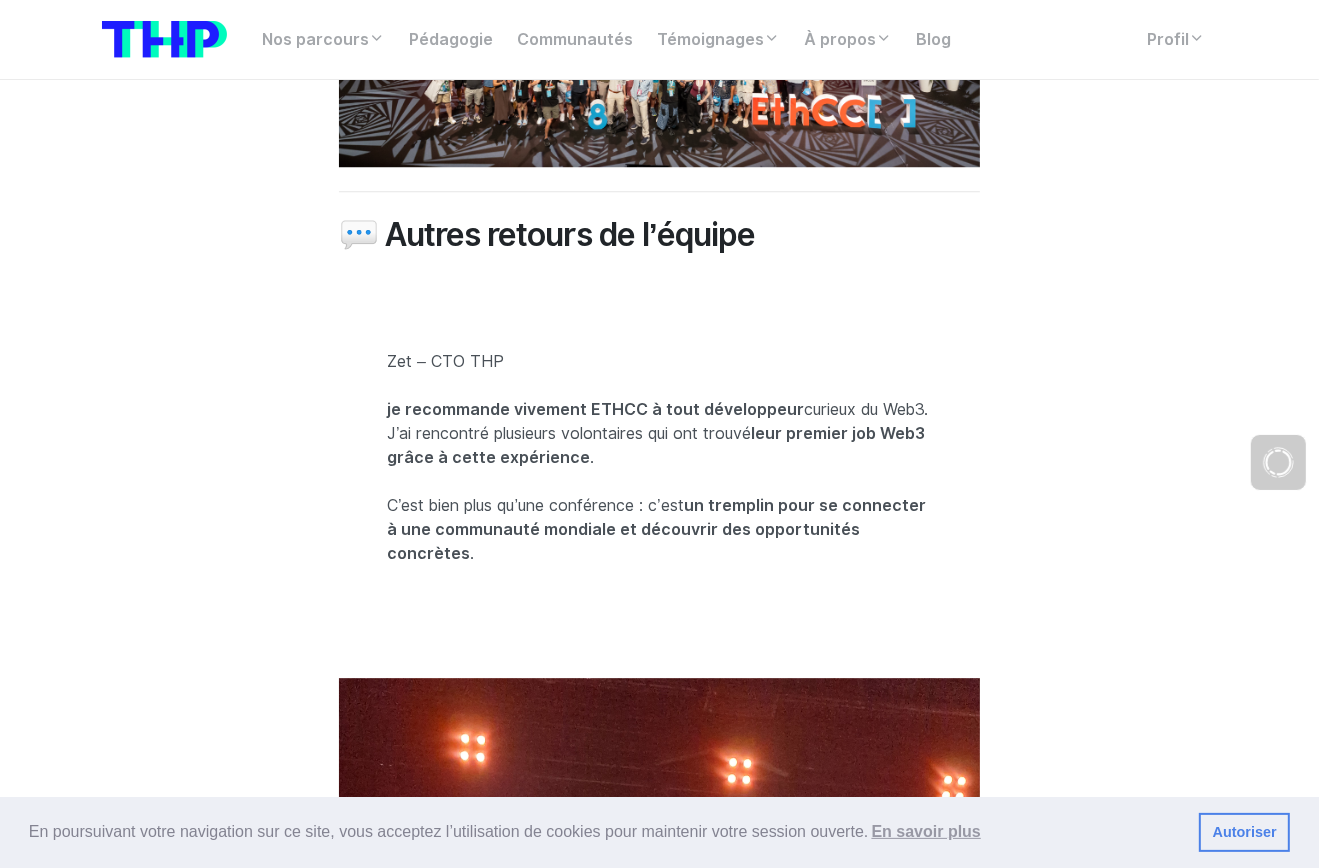 scroll, scrollTop: 5013, scrollLeft: 0, axis: vertical 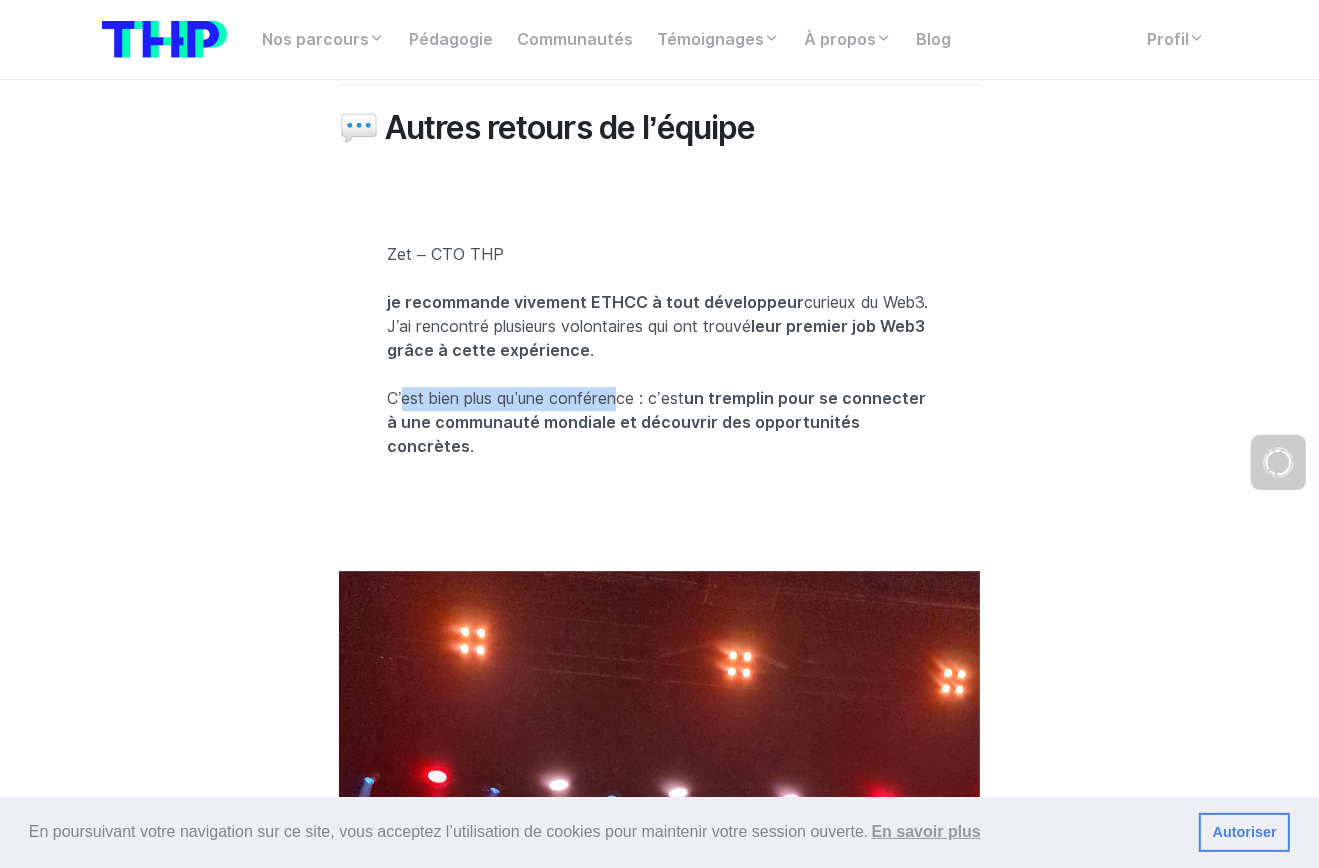 drag, startPoint x: 413, startPoint y: 401, endPoint x: 625, endPoint y: 397, distance: 212.03773 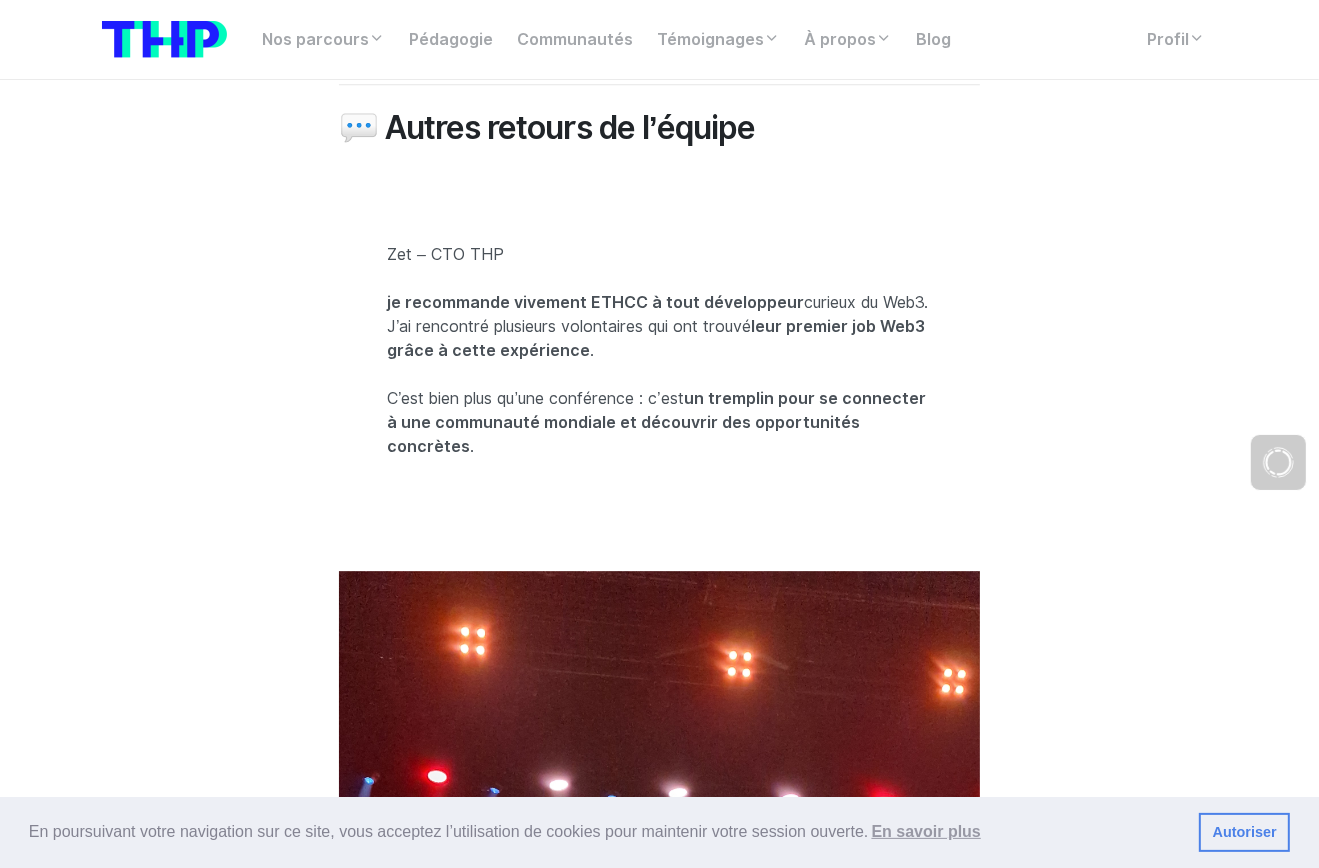 click on "un tremplin pour se connecter à une communauté mondiale et découvrir des opportunités concrètes" at bounding box center [656, 422] 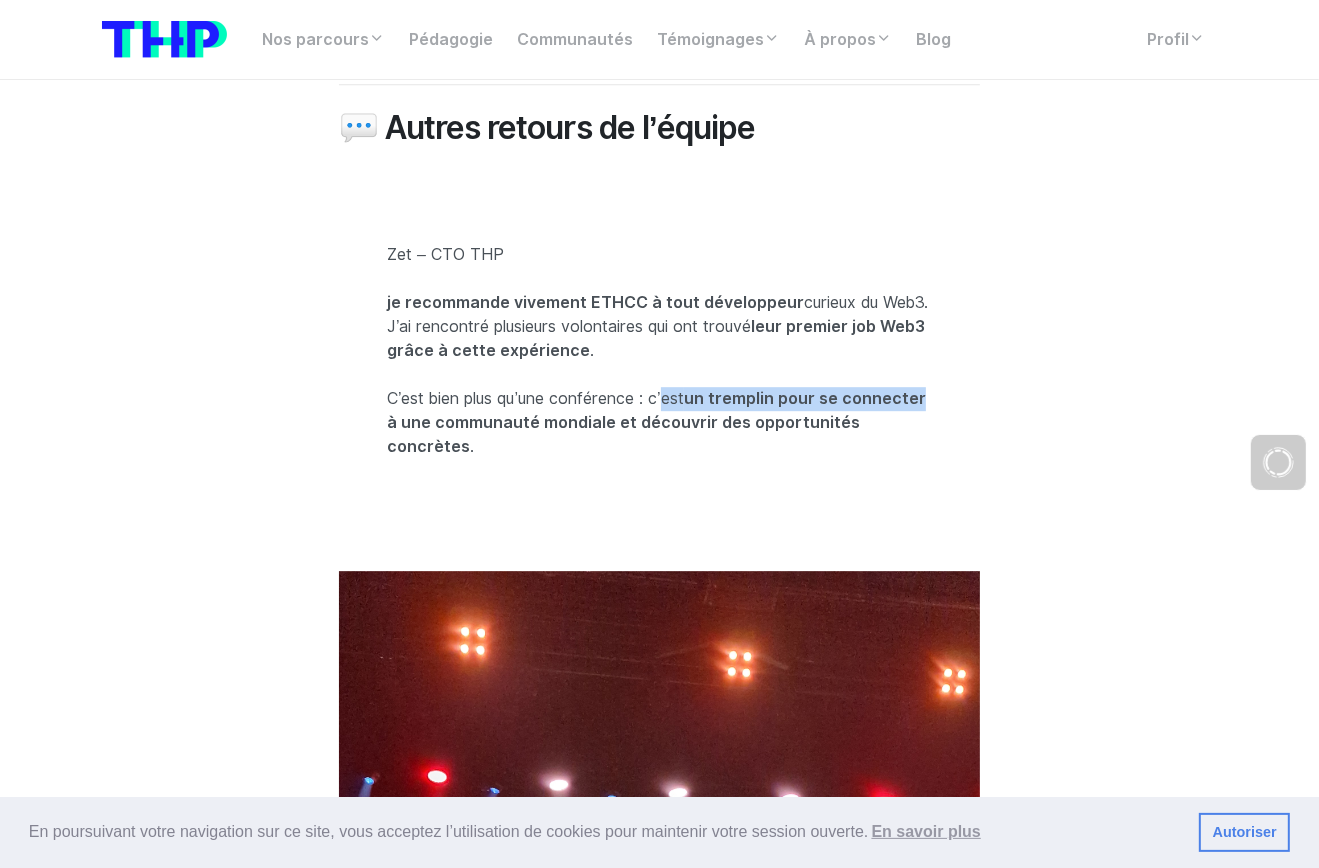 drag, startPoint x: 673, startPoint y: 396, endPoint x: 932, endPoint y: 392, distance: 259.03088 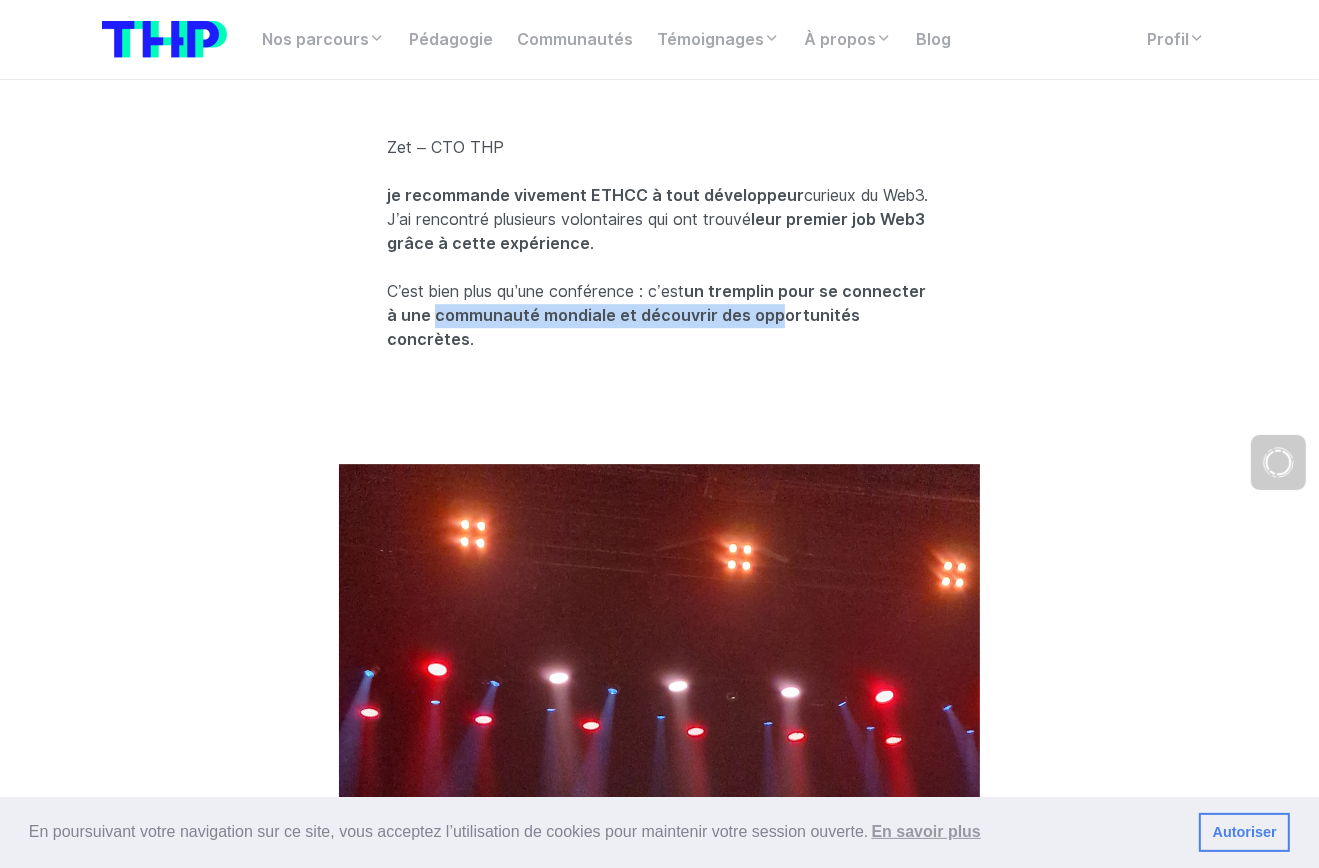 drag, startPoint x: 446, startPoint y: 316, endPoint x: 778, endPoint y: 323, distance: 332.0738 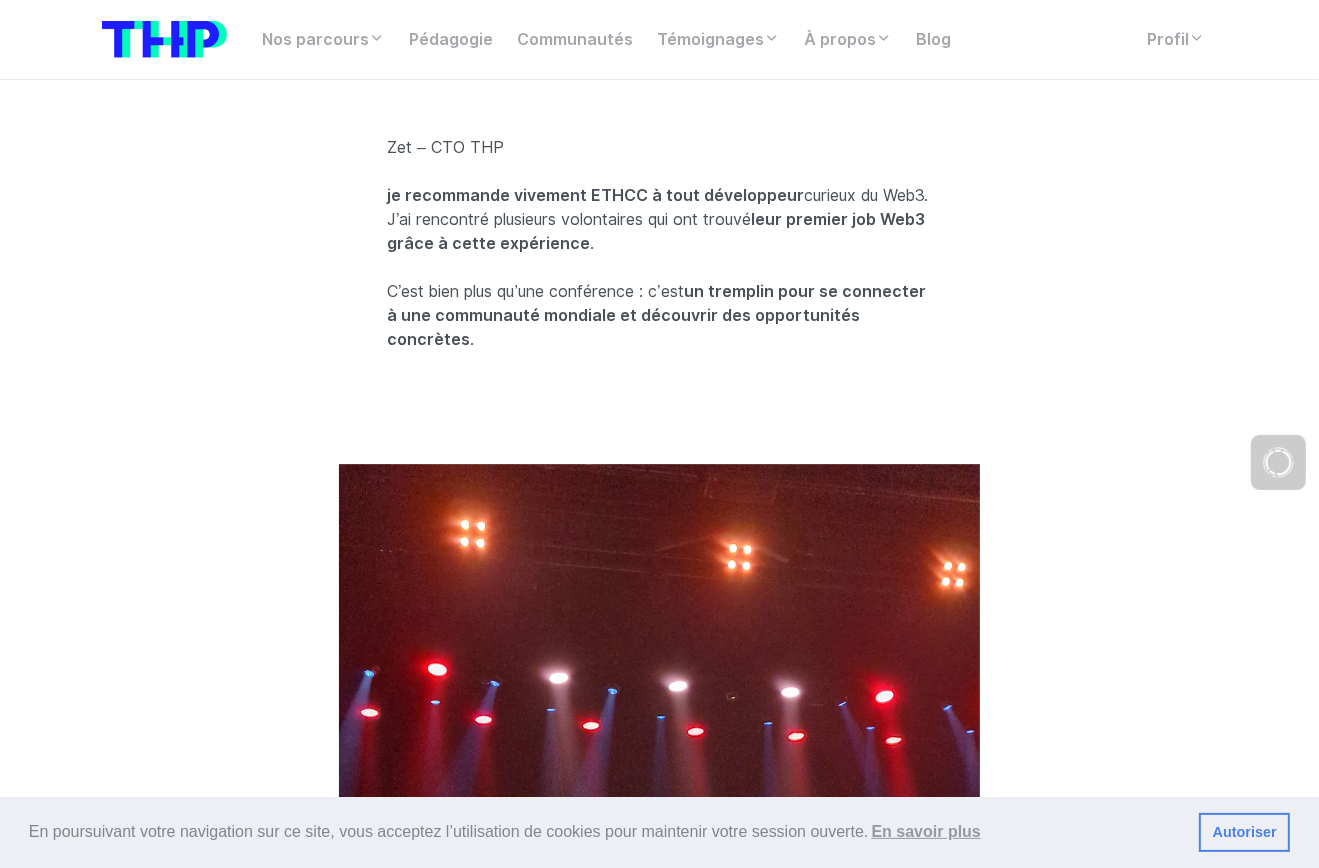 click on "un tremplin pour se connecter à une communauté mondiale et découvrir des opportunités concrètes" at bounding box center (656, 315) 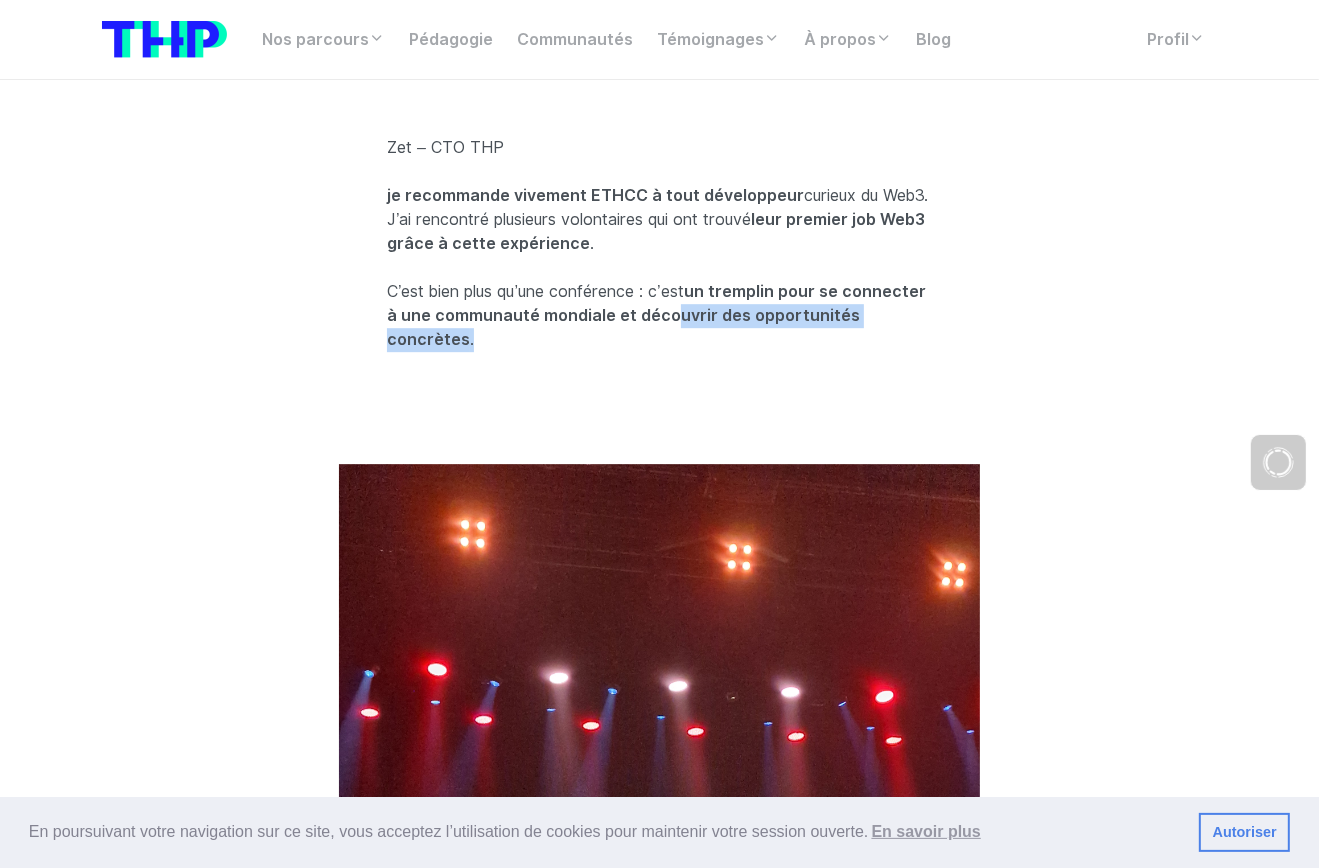 drag, startPoint x: 676, startPoint y: 310, endPoint x: 948, endPoint y: 312, distance: 272.00735 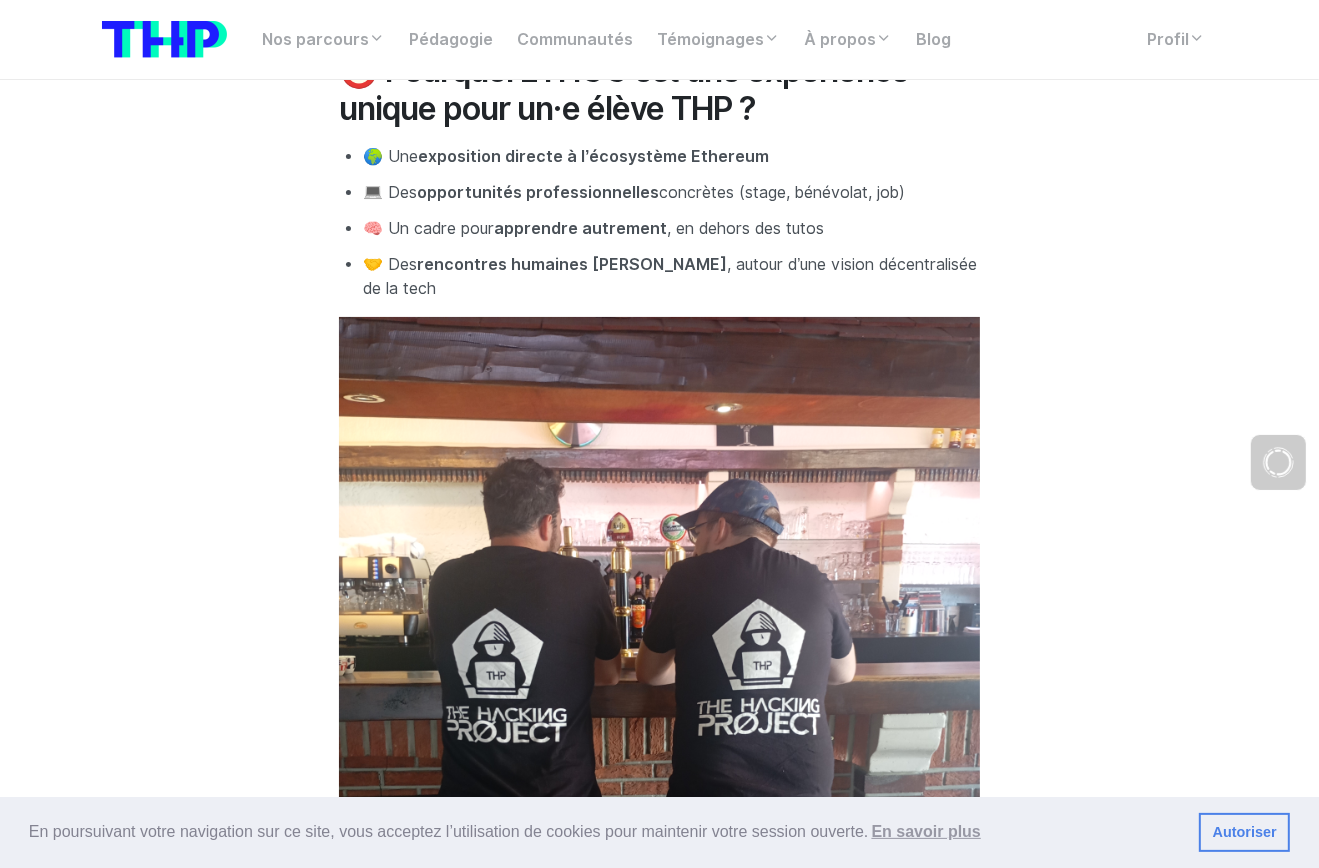 scroll, scrollTop: 6613, scrollLeft: 0, axis: vertical 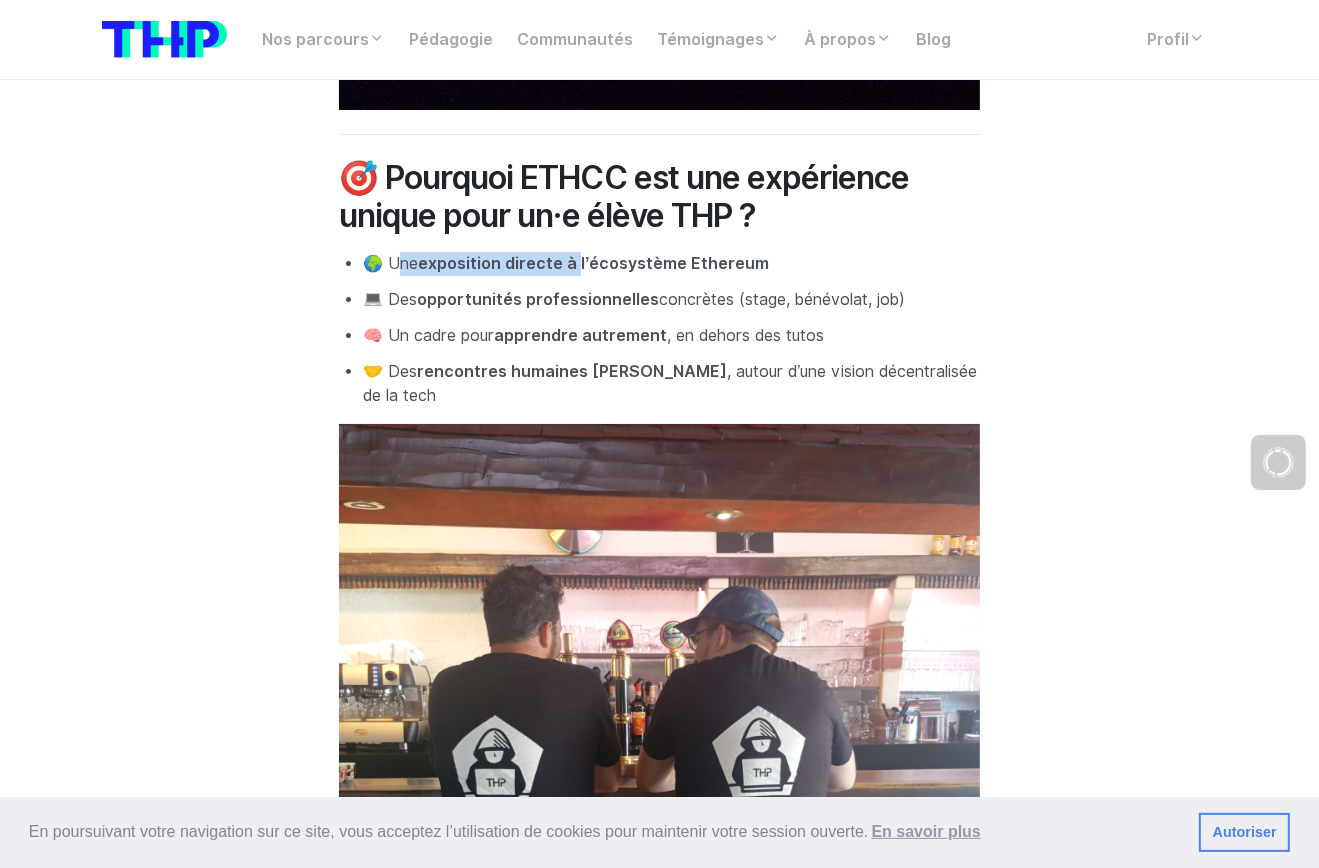 drag, startPoint x: 396, startPoint y: 241, endPoint x: 580, endPoint y: 236, distance: 184.06792 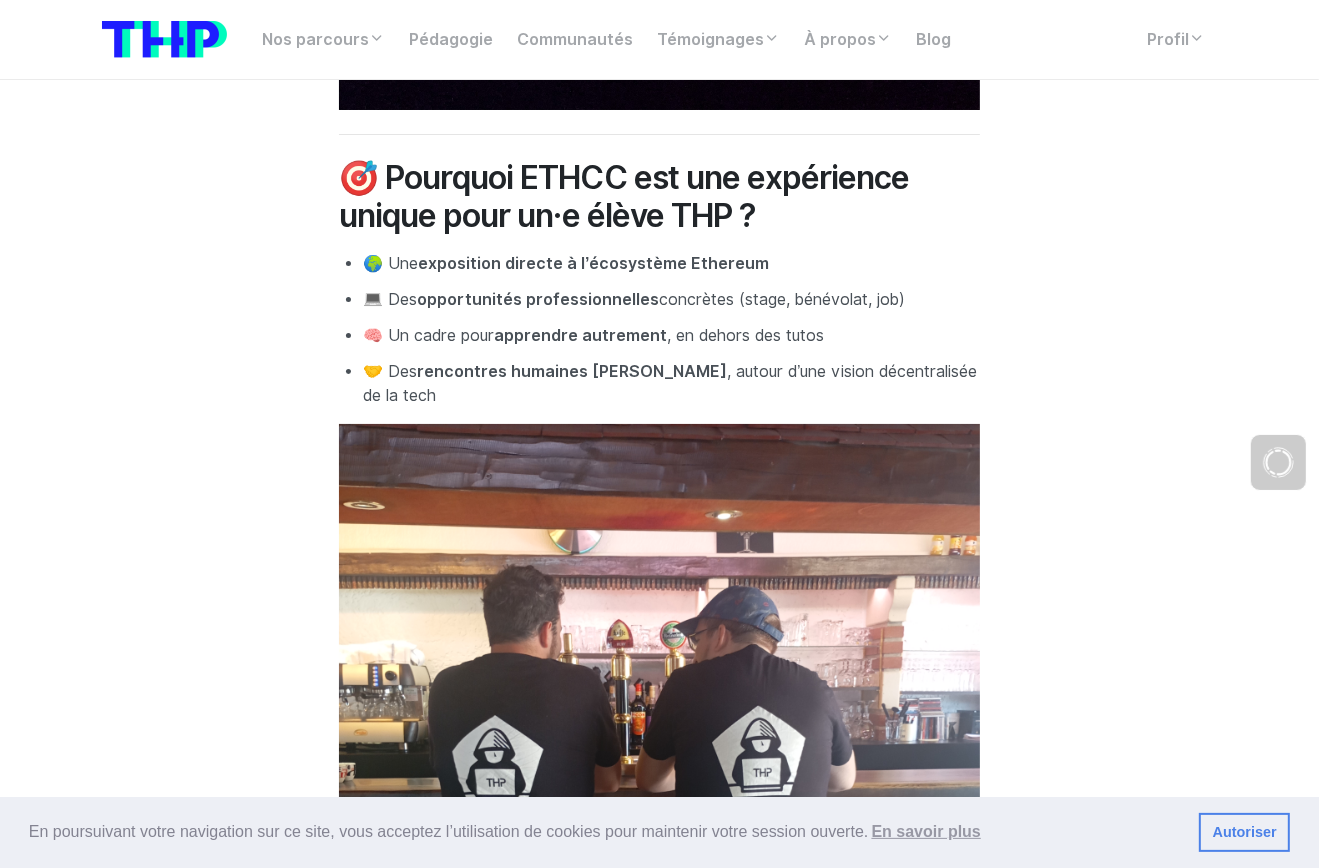 click on "opportunités professionnelles" at bounding box center [538, 299] 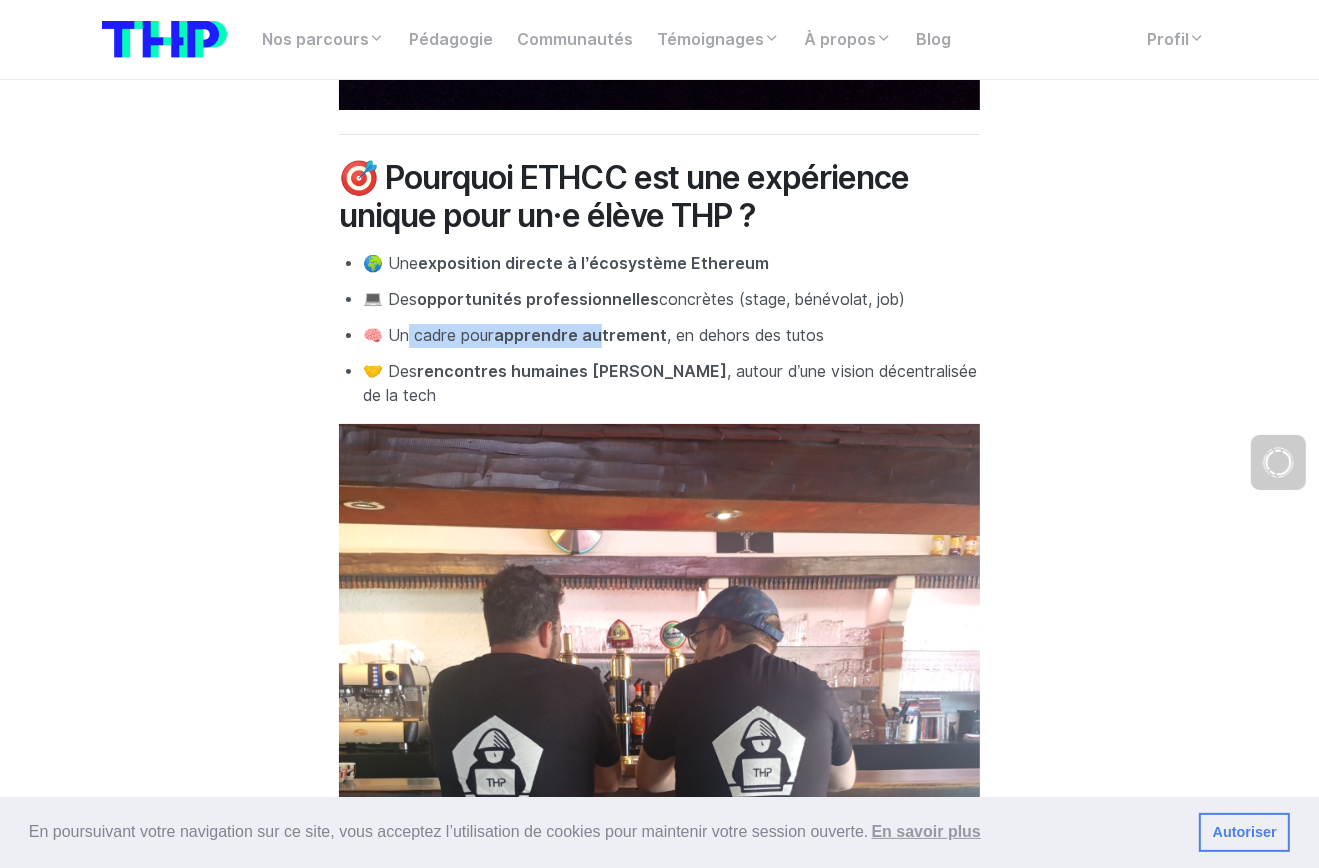 drag, startPoint x: 406, startPoint y: 312, endPoint x: 610, endPoint y: 314, distance: 204.0098 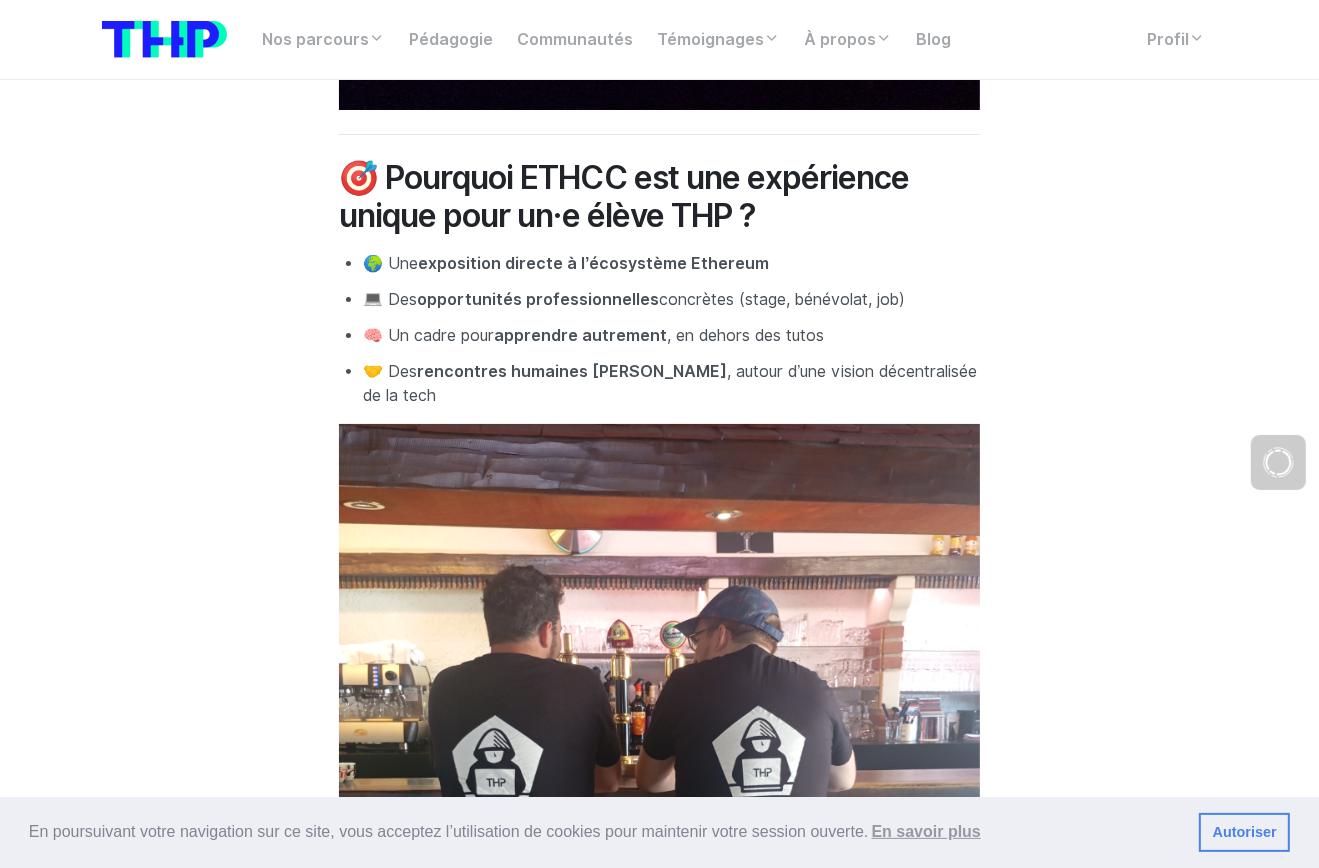click on "🧠 Un cadre pour  apprendre autrement , en dehors des tutos" at bounding box center [671, 336] 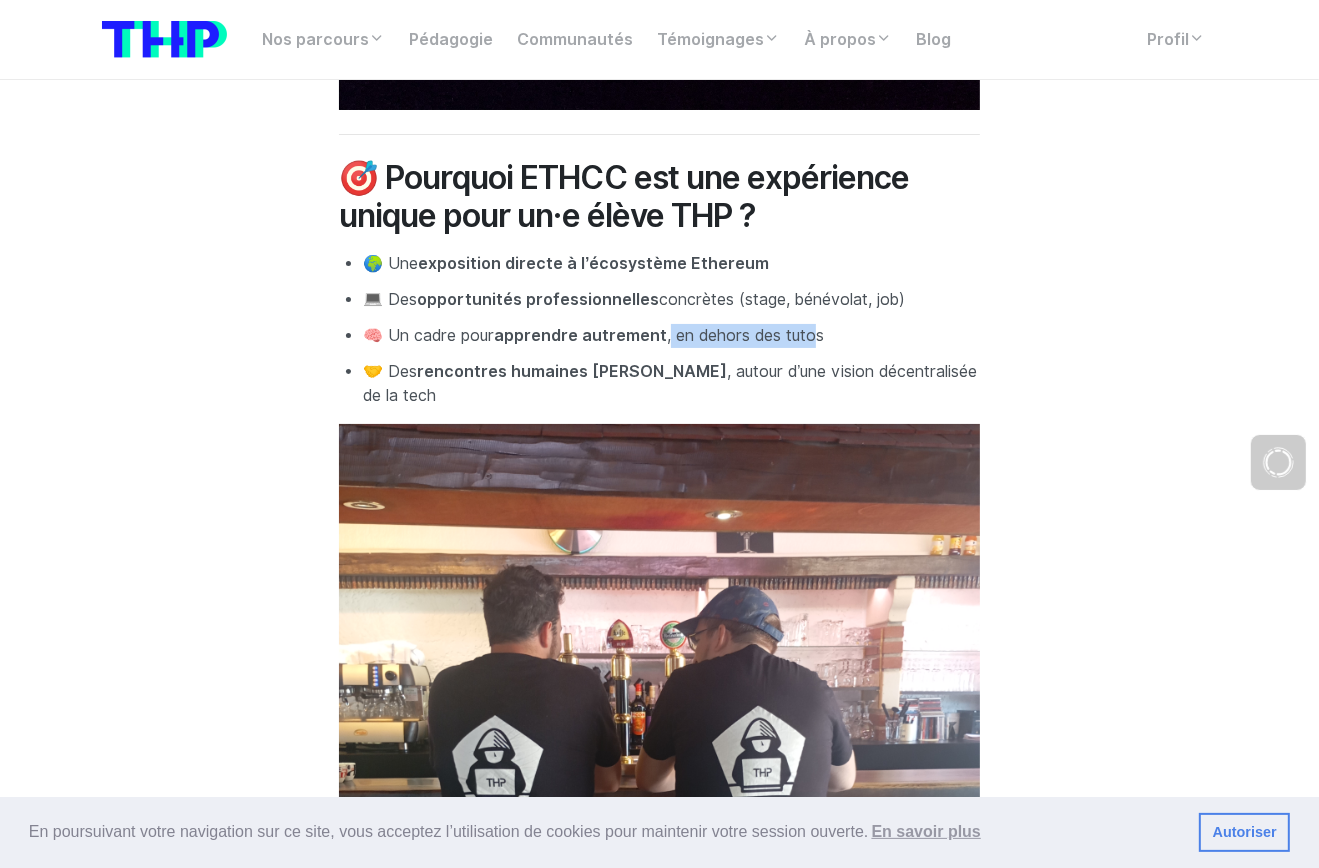 drag, startPoint x: 673, startPoint y: 312, endPoint x: 820, endPoint y: 312, distance: 147 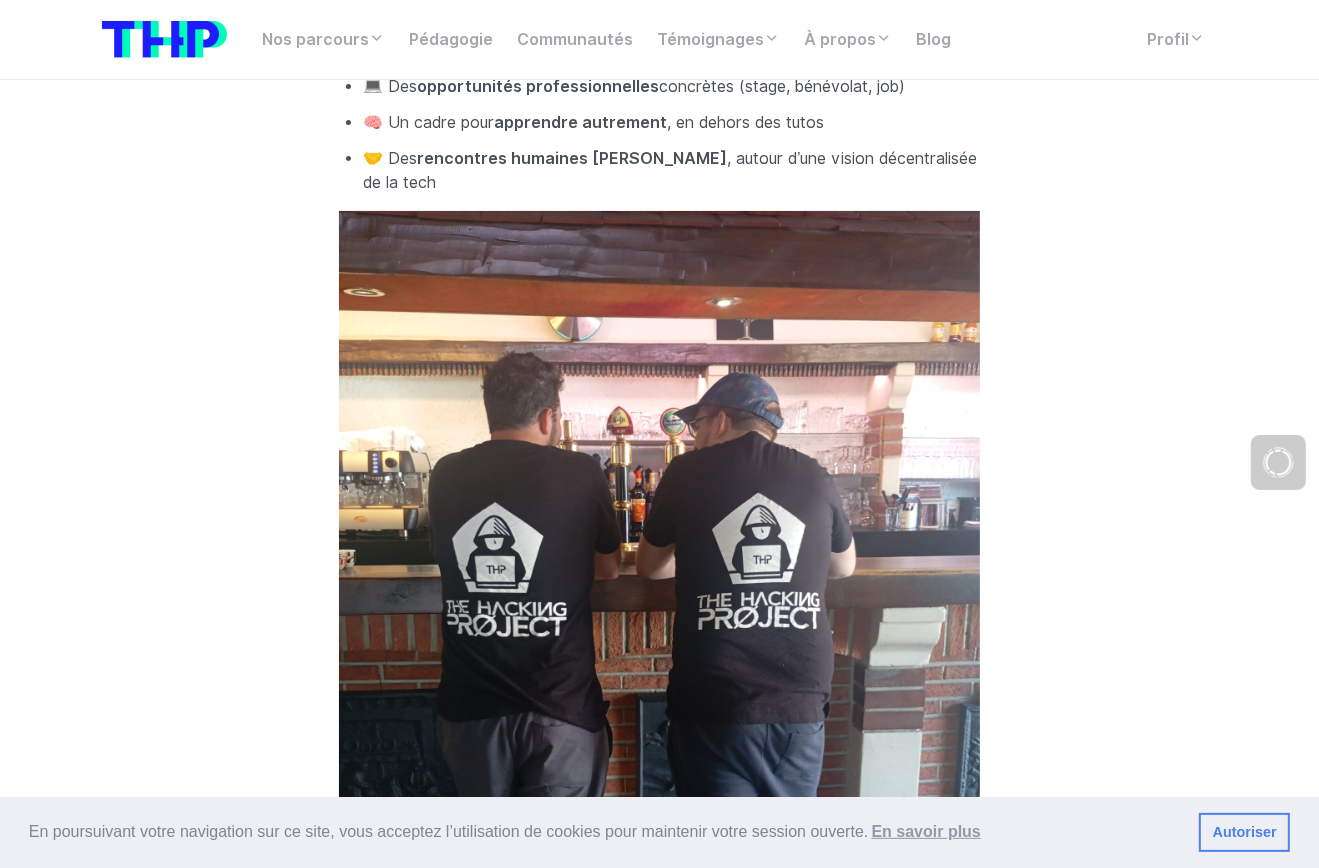 click on "🤝 Des  rencontres humaines [PERSON_NAME] , autour d’une vision décentralisée de la tech" at bounding box center (671, 171) 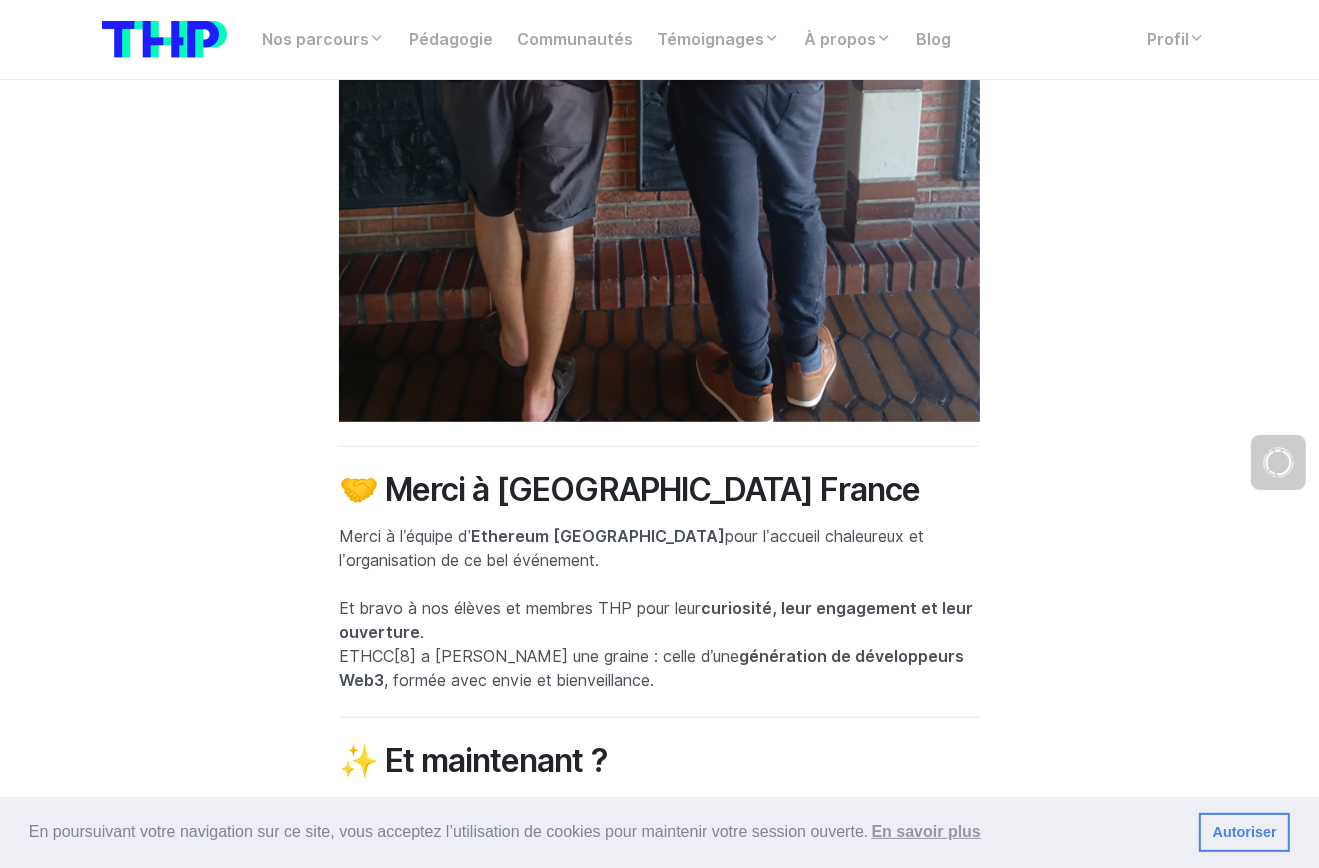 scroll, scrollTop: 7573, scrollLeft: 0, axis: vertical 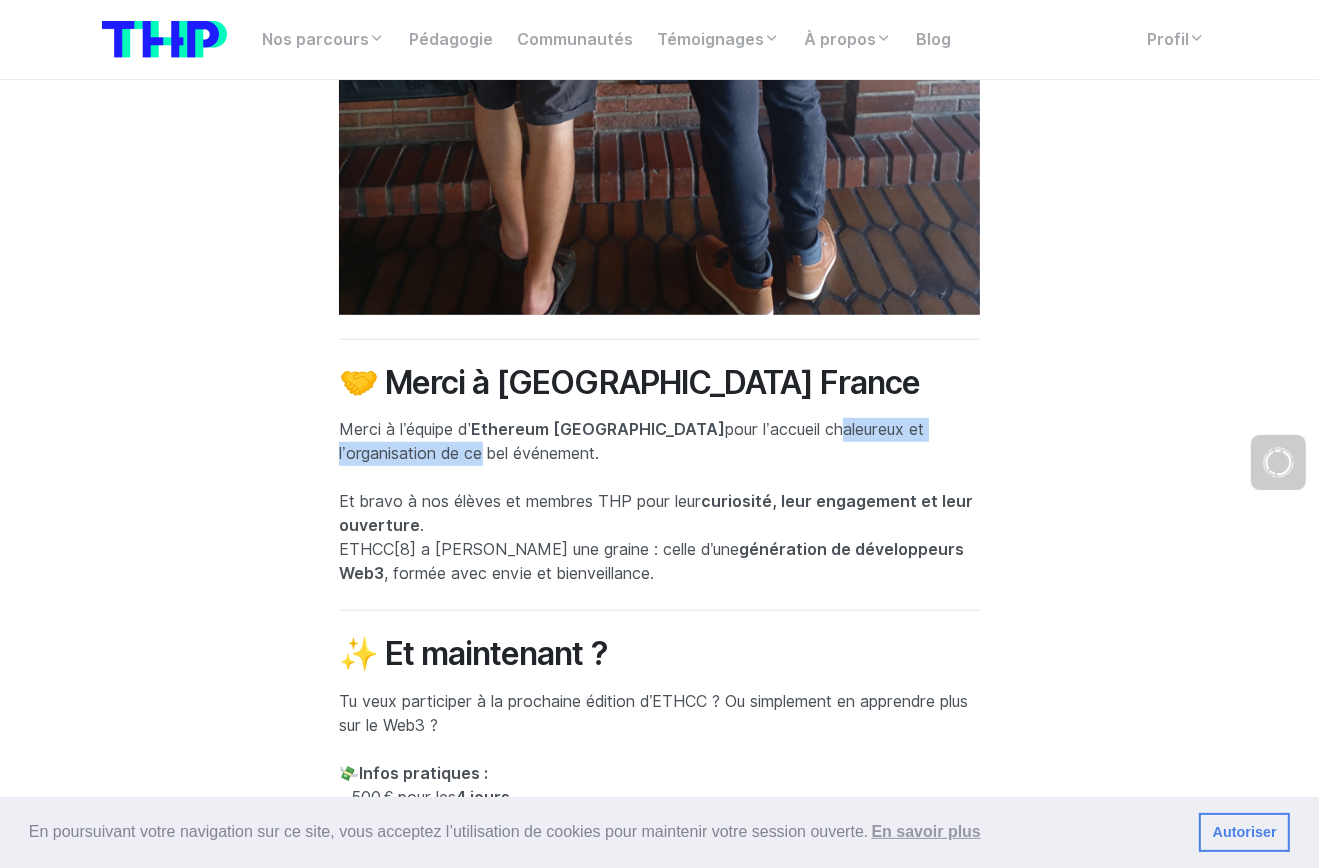 drag, startPoint x: 730, startPoint y: 388, endPoint x: 963, endPoint y: 377, distance: 233.2595 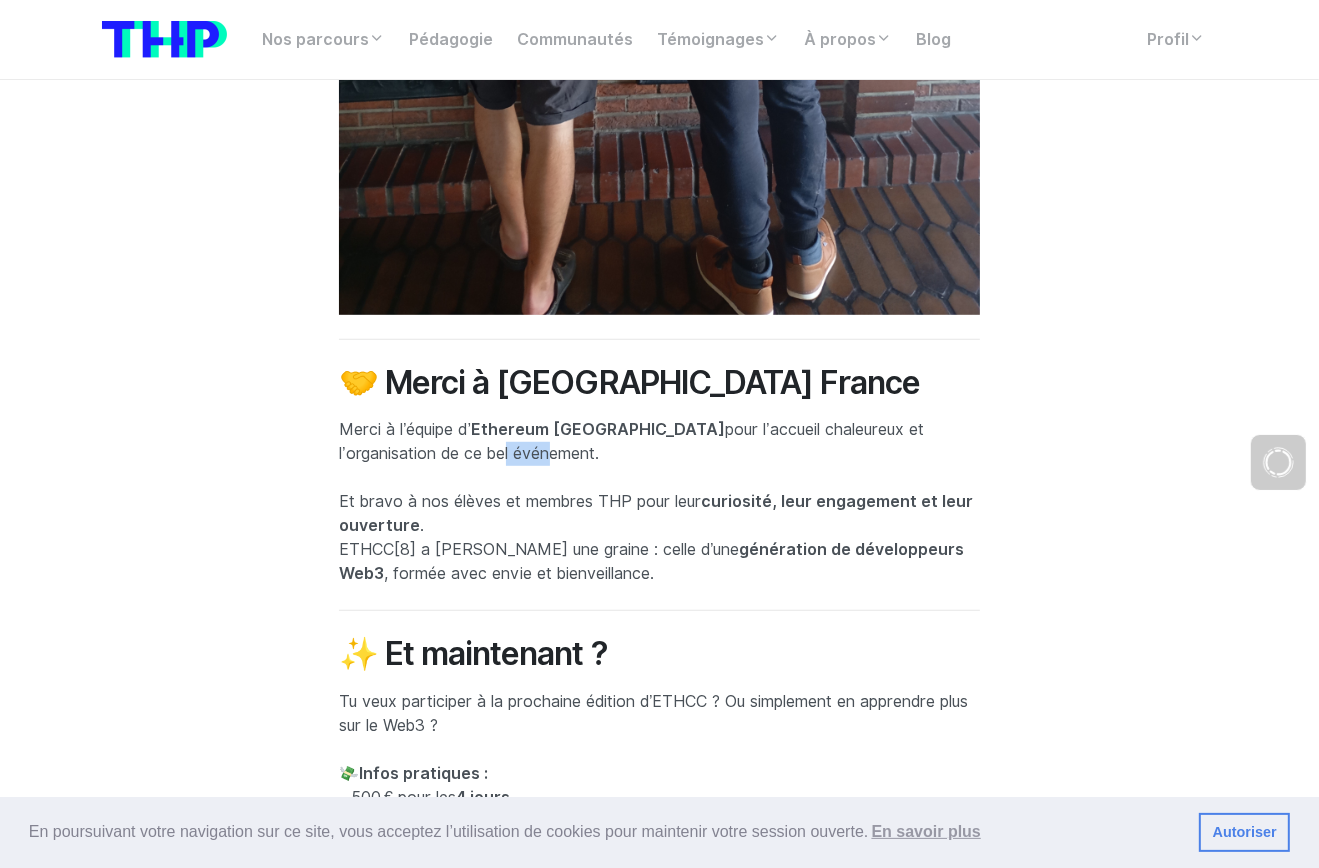 drag, startPoint x: 352, startPoint y: 408, endPoint x: 395, endPoint y: 401, distance: 43.56604 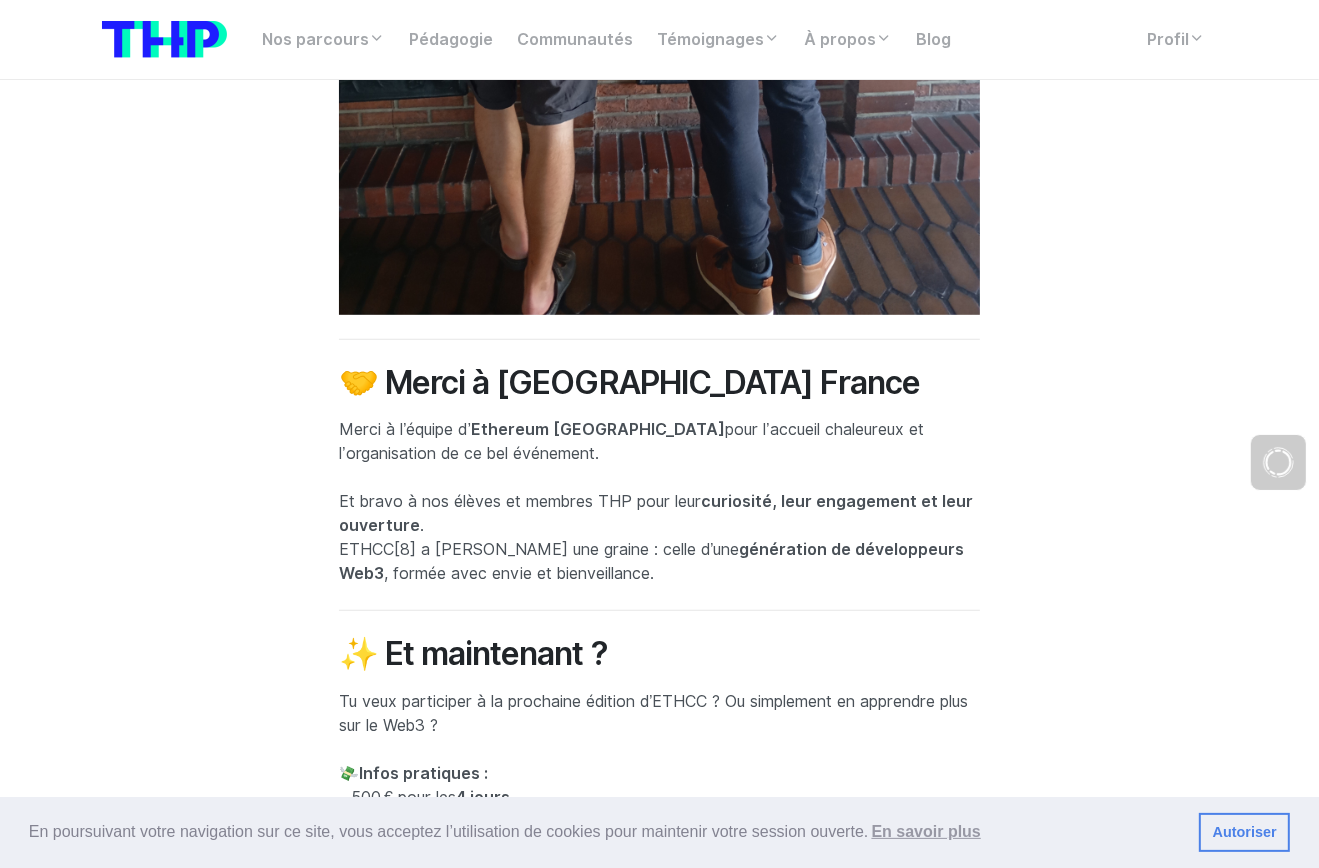 click on "Et bravo à nos élèves et membres THP pour leur  curiosité, leur engagement et leur ouverture .
ETHCC[8] a [PERSON_NAME] une graine : celle d’une  génération de développeurs Web3 , formée avec envie et bienveillance." at bounding box center (659, 538) 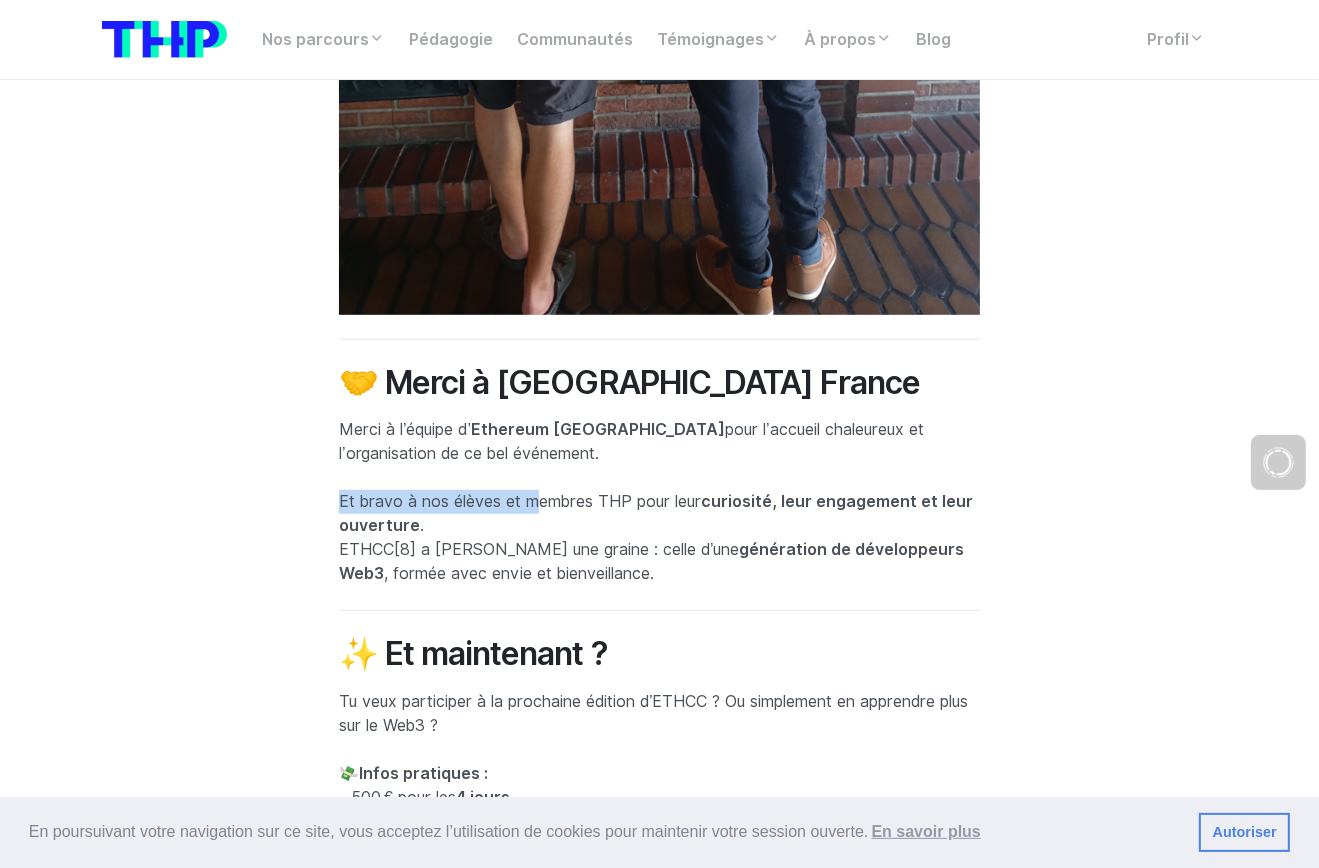 drag, startPoint x: 341, startPoint y: 453, endPoint x: 541, endPoint y: 460, distance: 200.12247 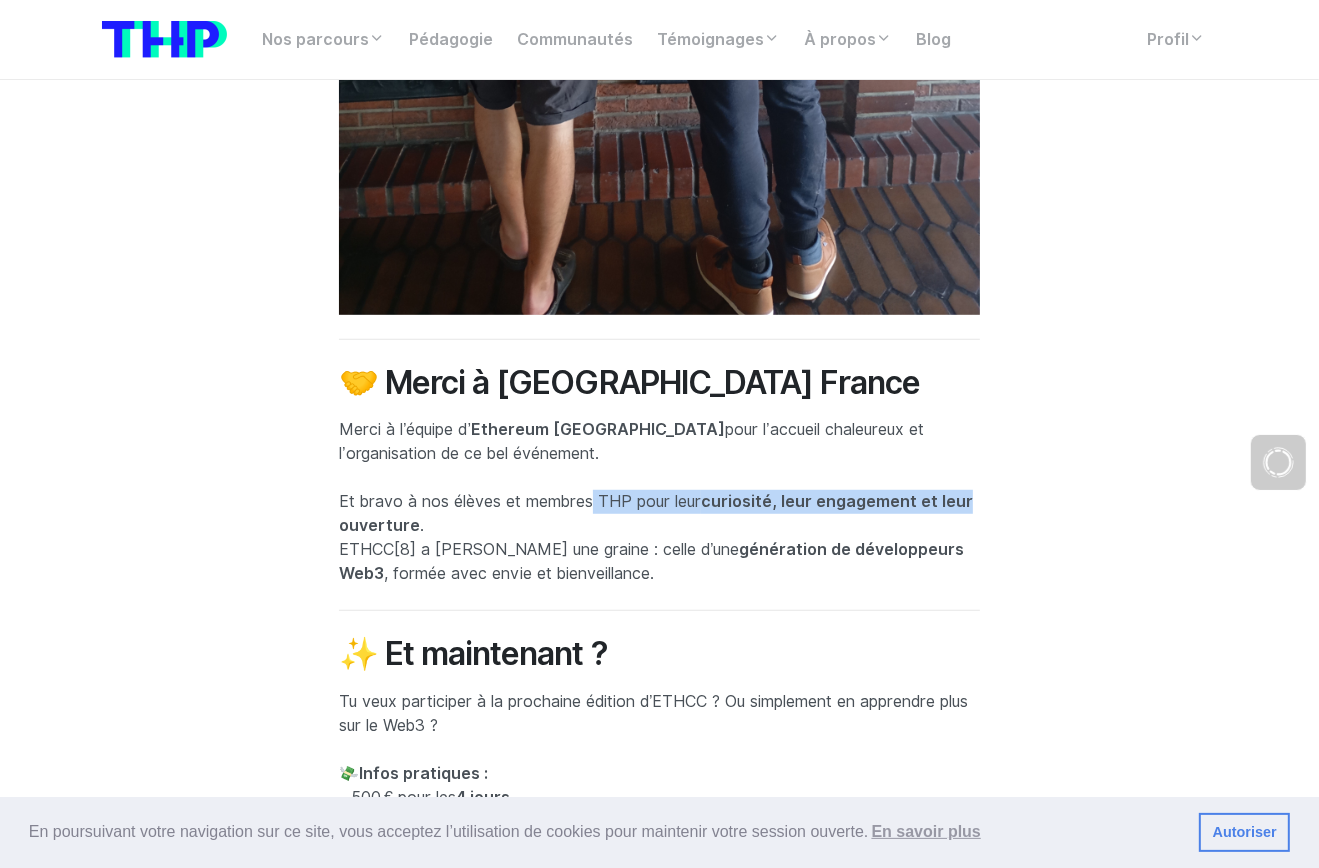 drag, startPoint x: 591, startPoint y: 455, endPoint x: 972, endPoint y: 456, distance: 381.0013 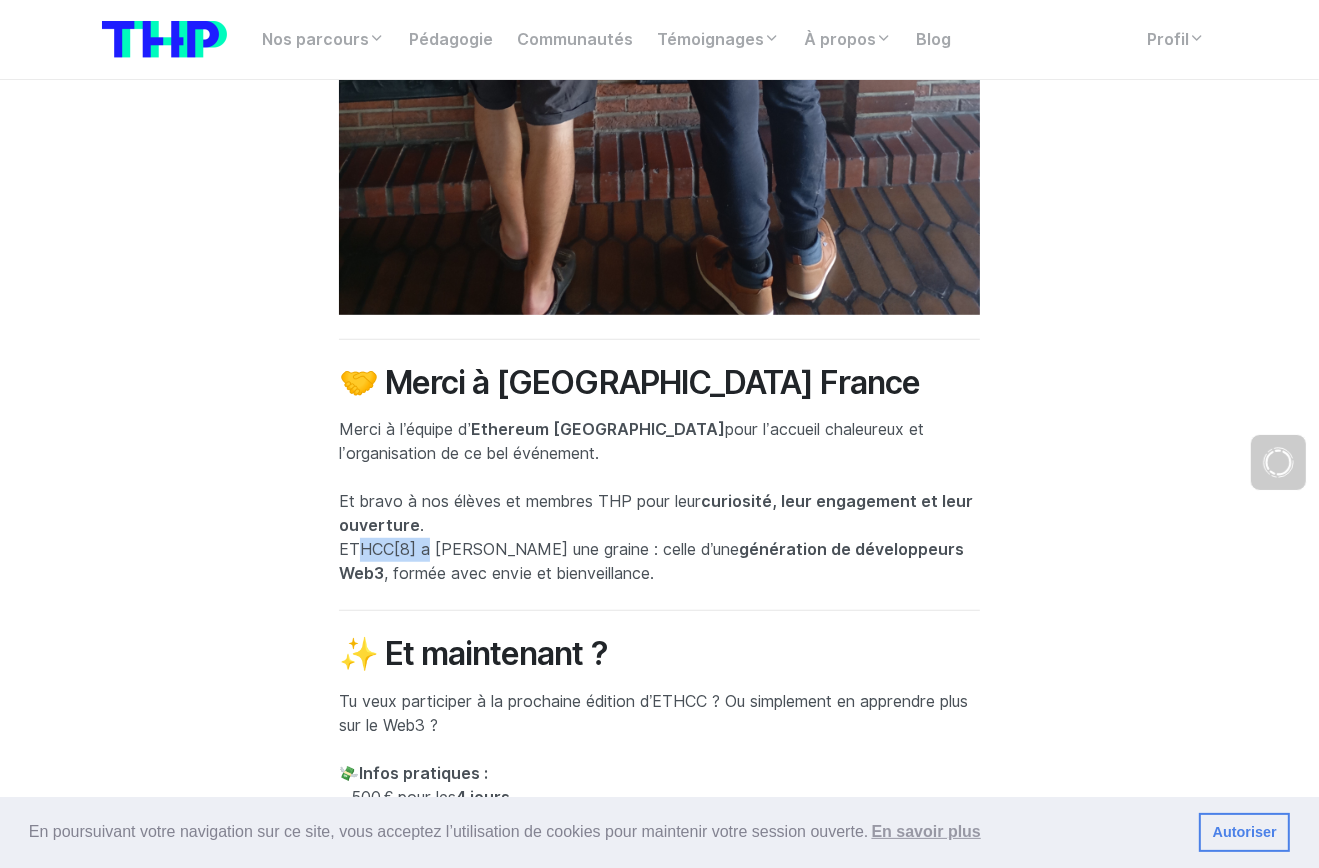 drag, startPoint x: 400, startPoint y: 504, endPoint x: 423, endPoint y: 504, distance: 23 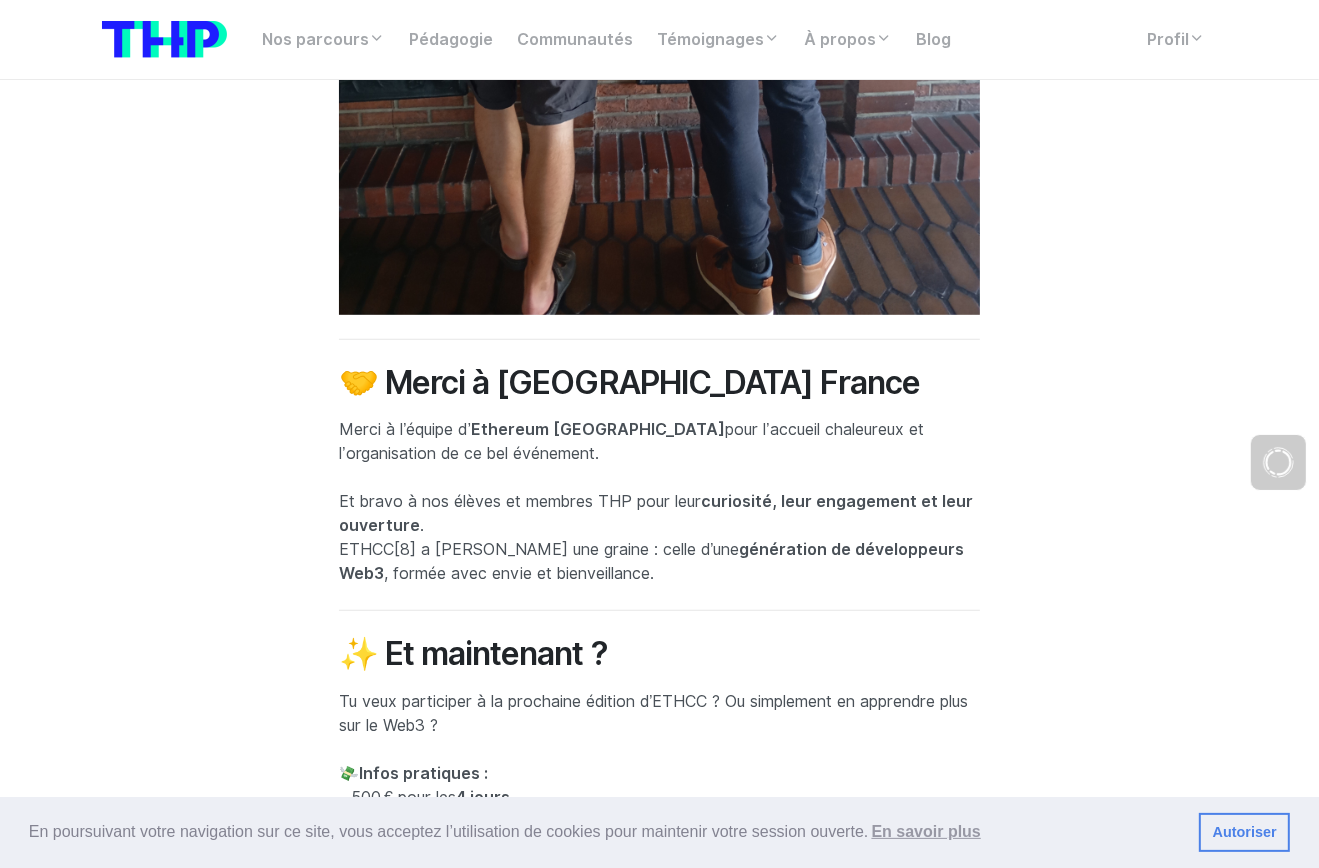 click on "Et bravo à nos élèves et membres THP pour leur  curiosité, leur engagement et leur ouverture .
ETHCC[8] a [PERSON_NAME] une graine : celle d’une  génération de développeurs Web3 , formée avec envie et bienveillance." at bounding box center [659, 538] 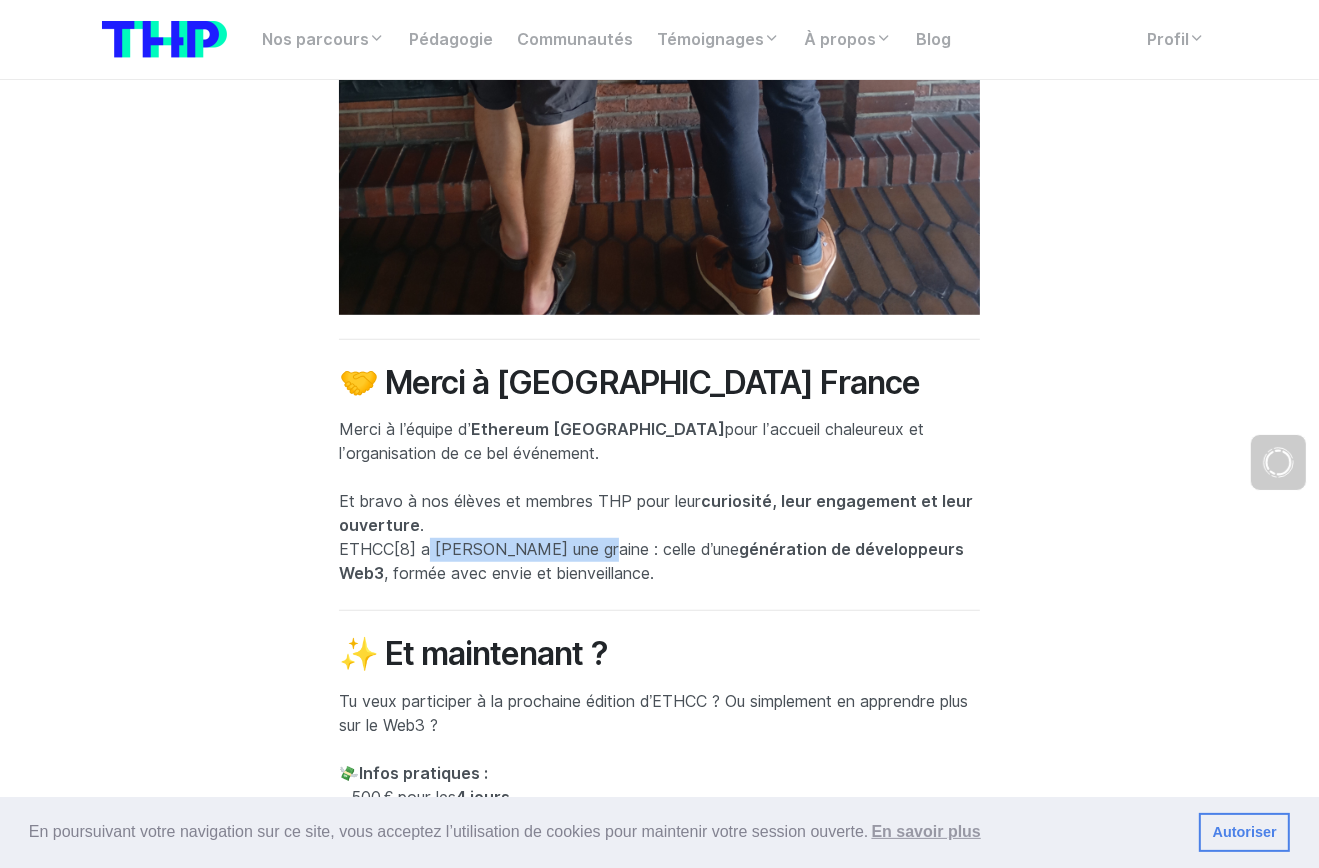 drag, startPoint x: 421, startPoint y: 497, endPoint x: 575, endPoint y: 502, distance: 154.08115 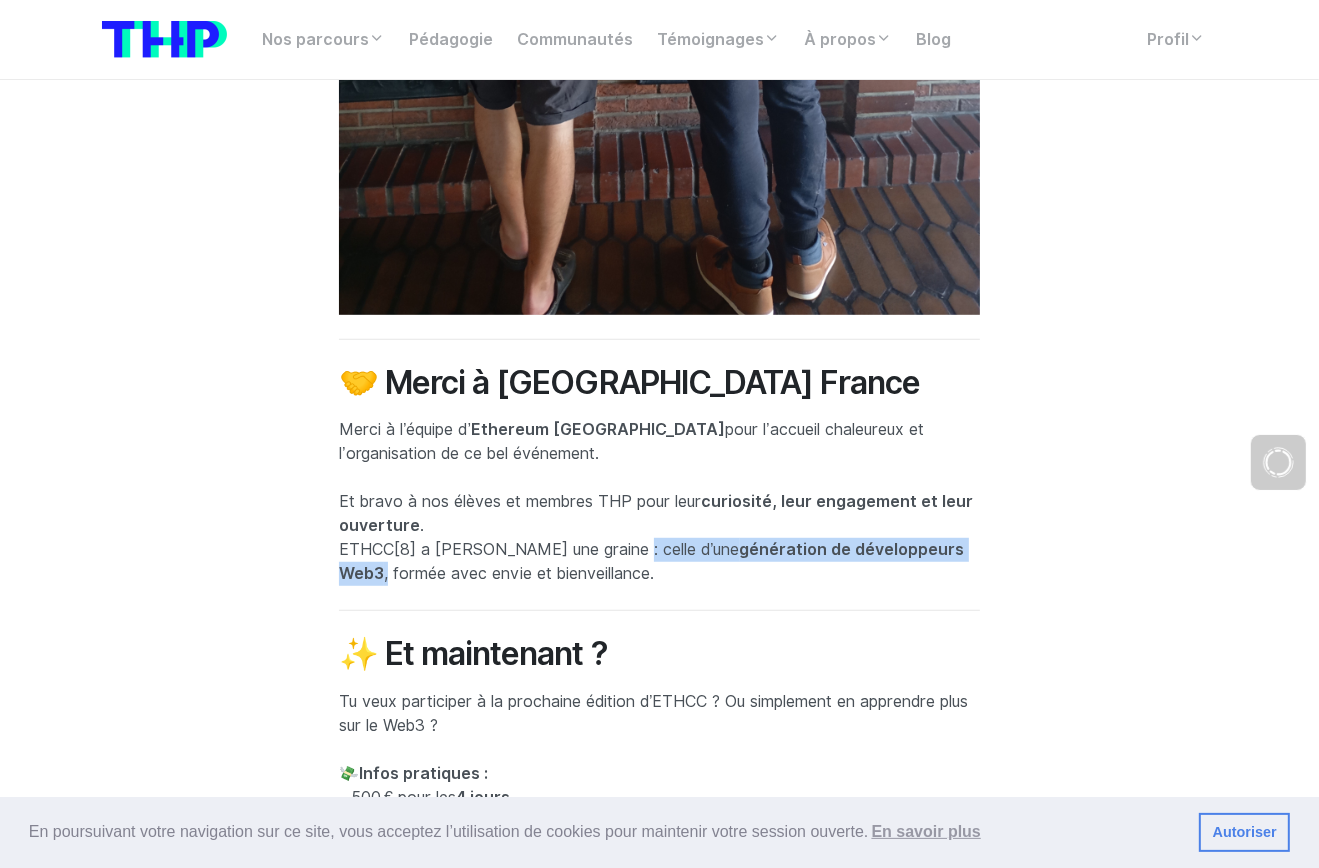drag, startPoint x: 606, startPoint y: 498, endPoint x: 952, endPoint y: 509, distance: 346.1748 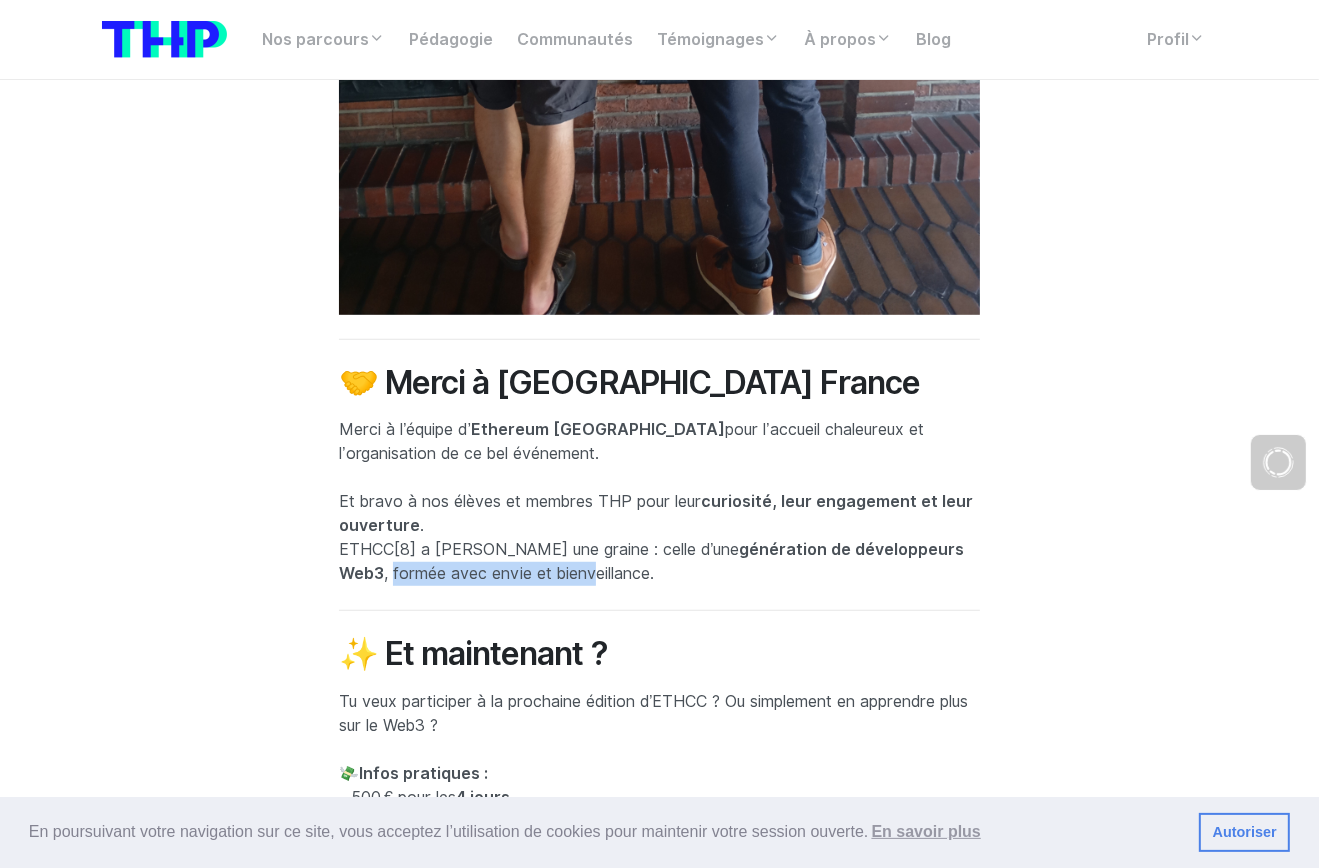 drag, startPoint x: 333, startPoint y: 524, endPoint x: 547, endPoint y: 520, distance: 214.03738 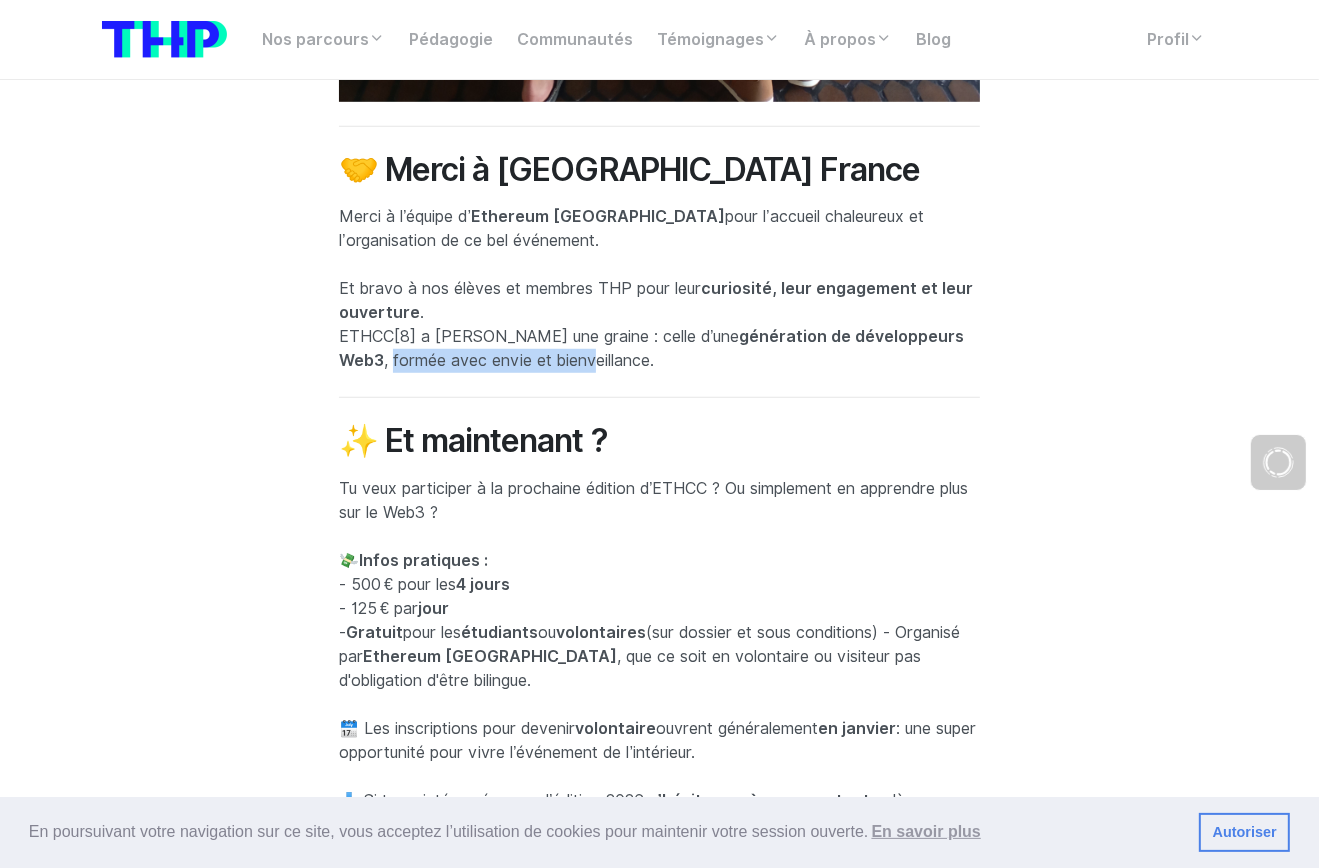 scroll, scrollTop: 7893, scrollLeft: 0, axis: vertical 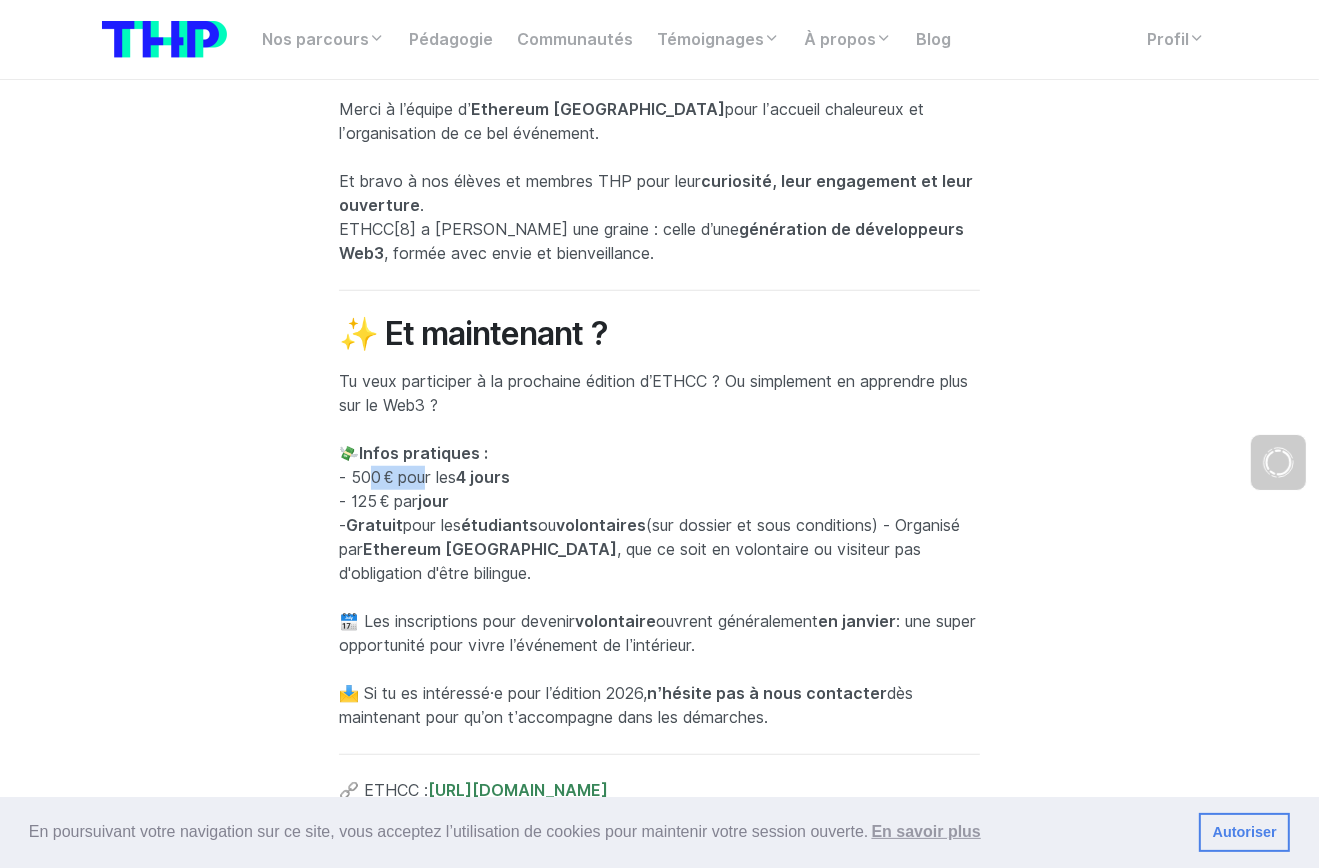 drag, startPoint x: 357, startPoint y: 428, endPoint x: 417, endPoint y: 427, distance: 60.00833 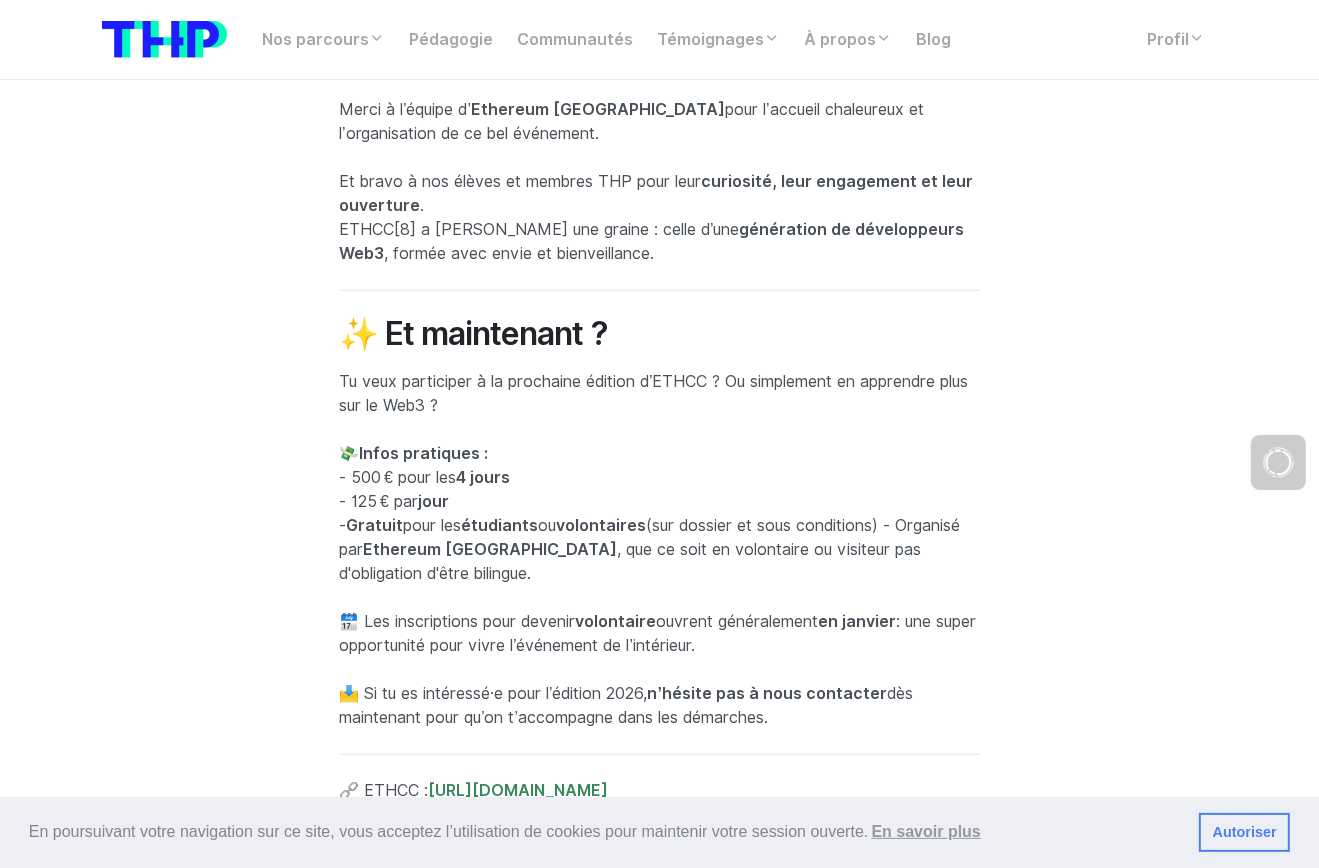 click on "4 jours" at bounding box center [483, 477] 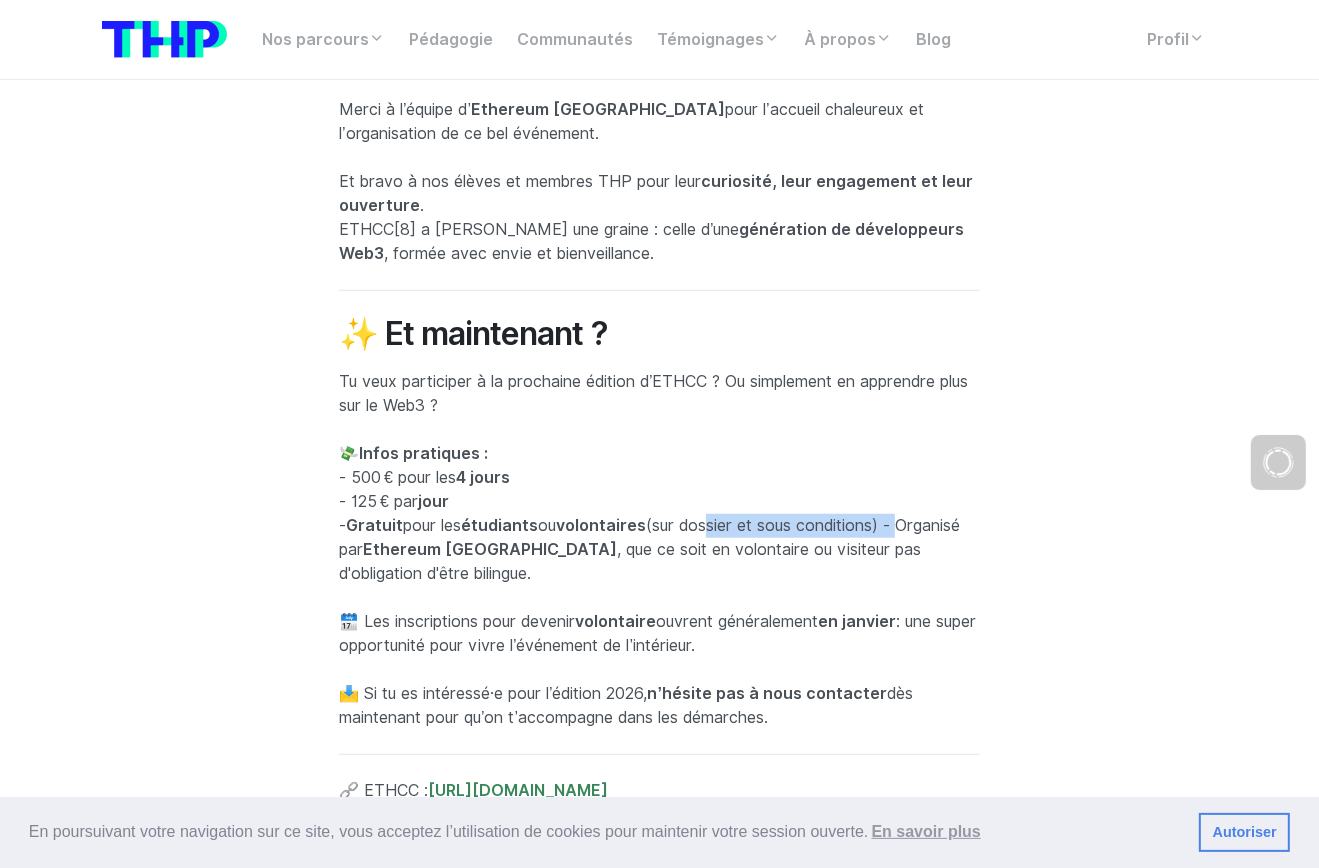drag, startPoint x: 763, startPoint y: 470, endPoint x: 917, endPoint y: 472, distance: 154.01299 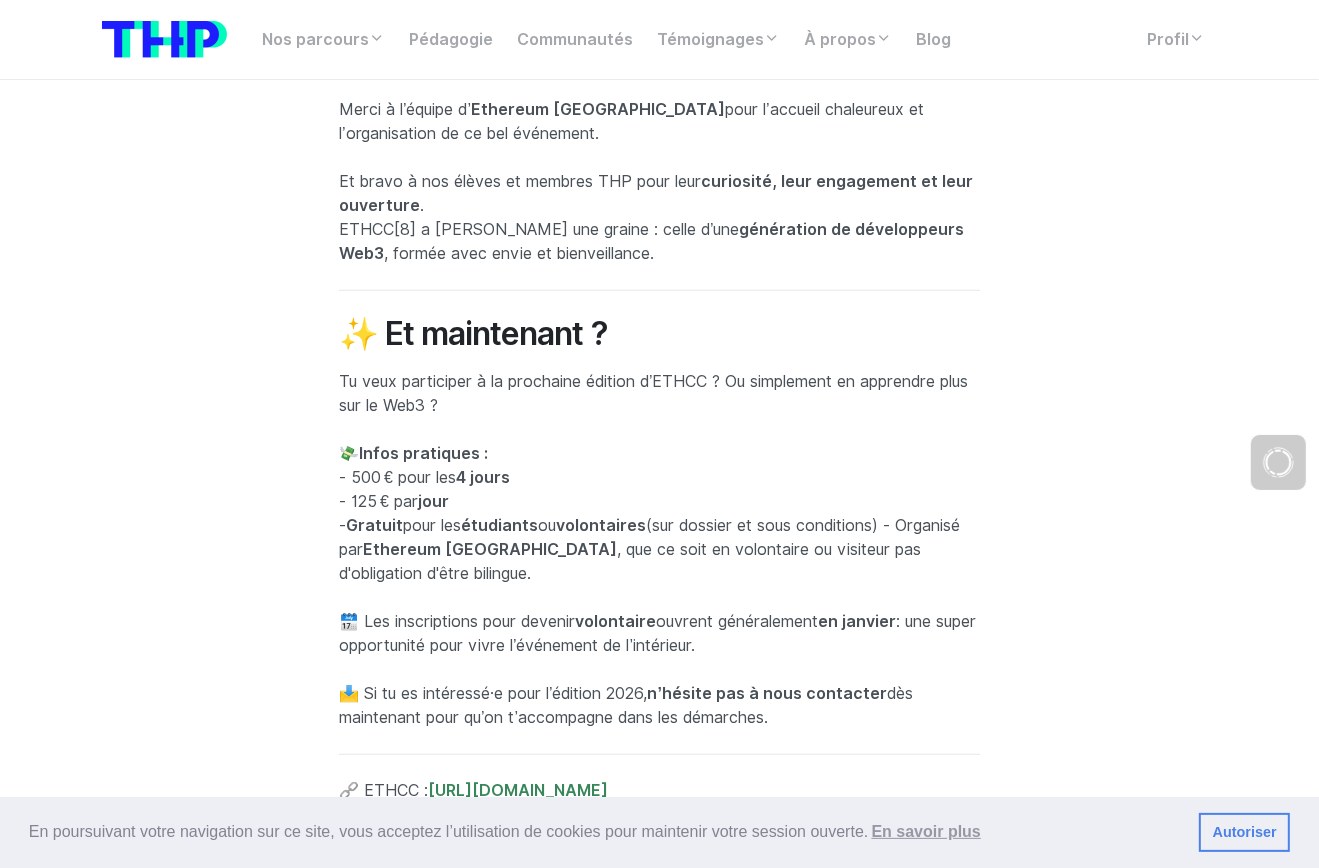 click on "💸  Infos pratiques :
- 500 € pour les  4 jours
- 125 € par  jour
-  Gratuit  pour les  étudiants  ou  volontaires  (sur dossier et sous conditions)
- Organisé par  Ethereum France , que ce soit en volontaire ou visiteur pas d'obligation d'être bilingue." at bounding box center [659, 514] 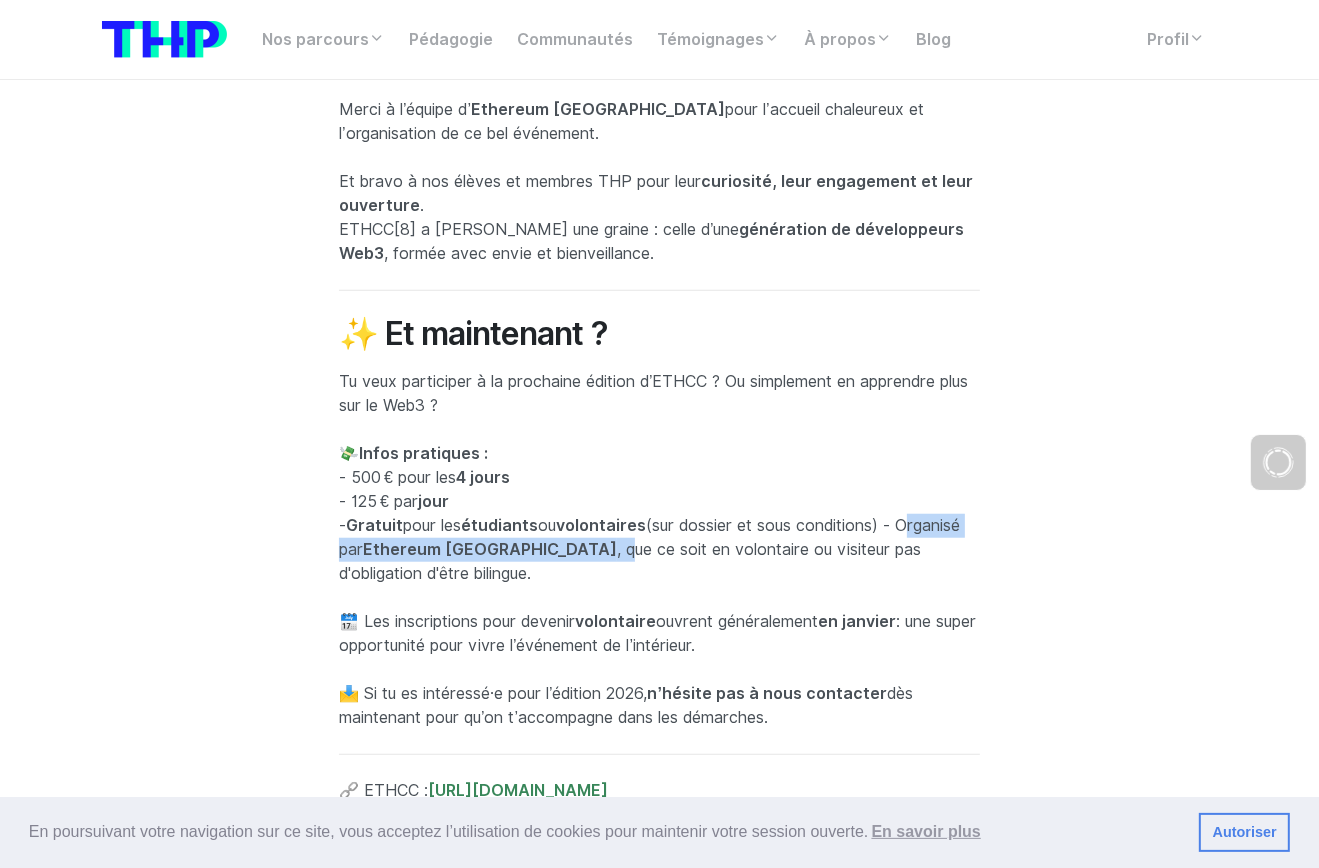 drag, startPoint x: 341, startPoint y: 498, endPoint x: 593, endPoint y: 508, distance: 252.19833 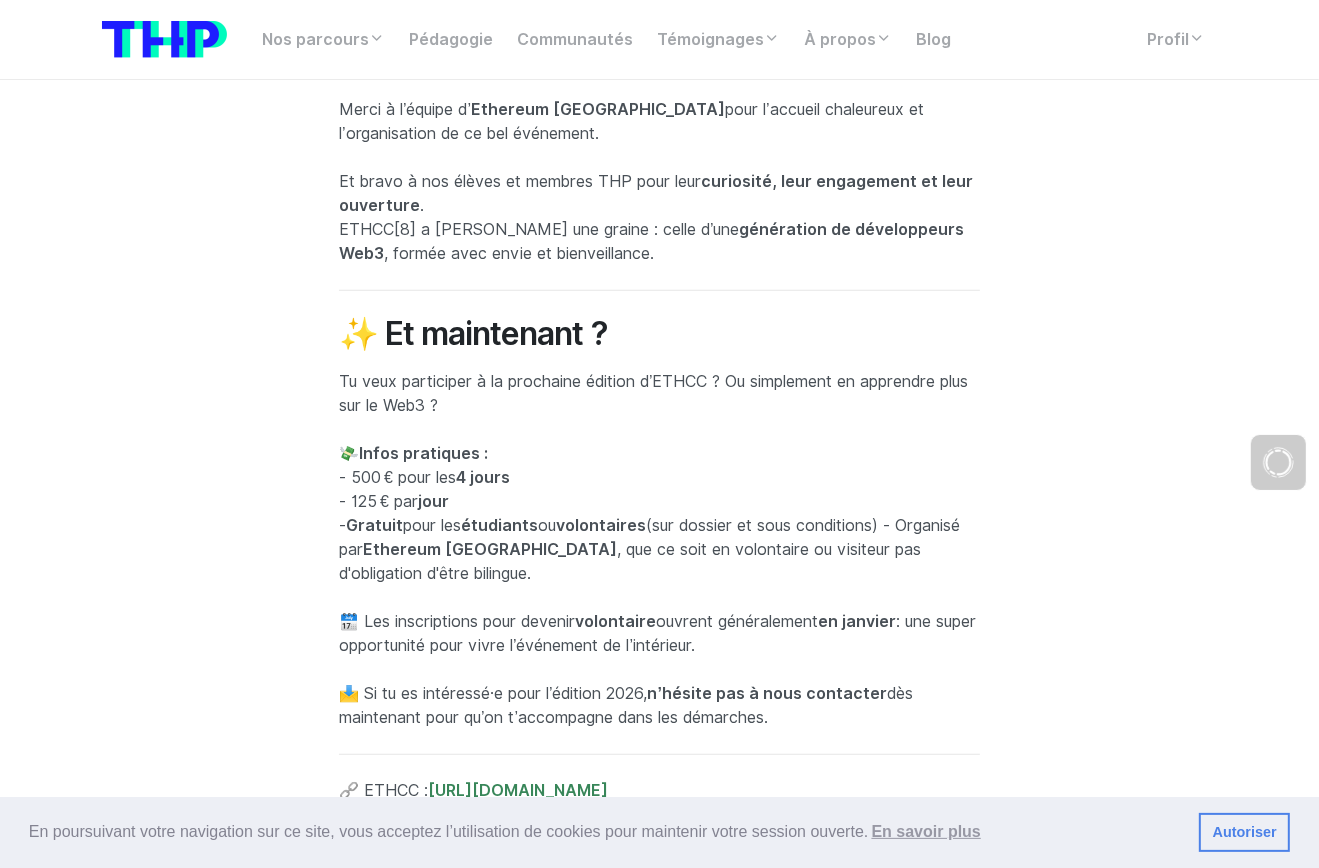 click on "💸  Infos pratiques :
- 500 € pour les  4 jours
- 125 € par  jour
-  Gratuit  pour les  étudiants  ou  volontaires  (sur dossier et sous conditions)
- Organisé par  Ethereum France , que ce soit en volontaire ou visiteur pas d'obligation d'être bilingue." at bounding box center [659, 514] 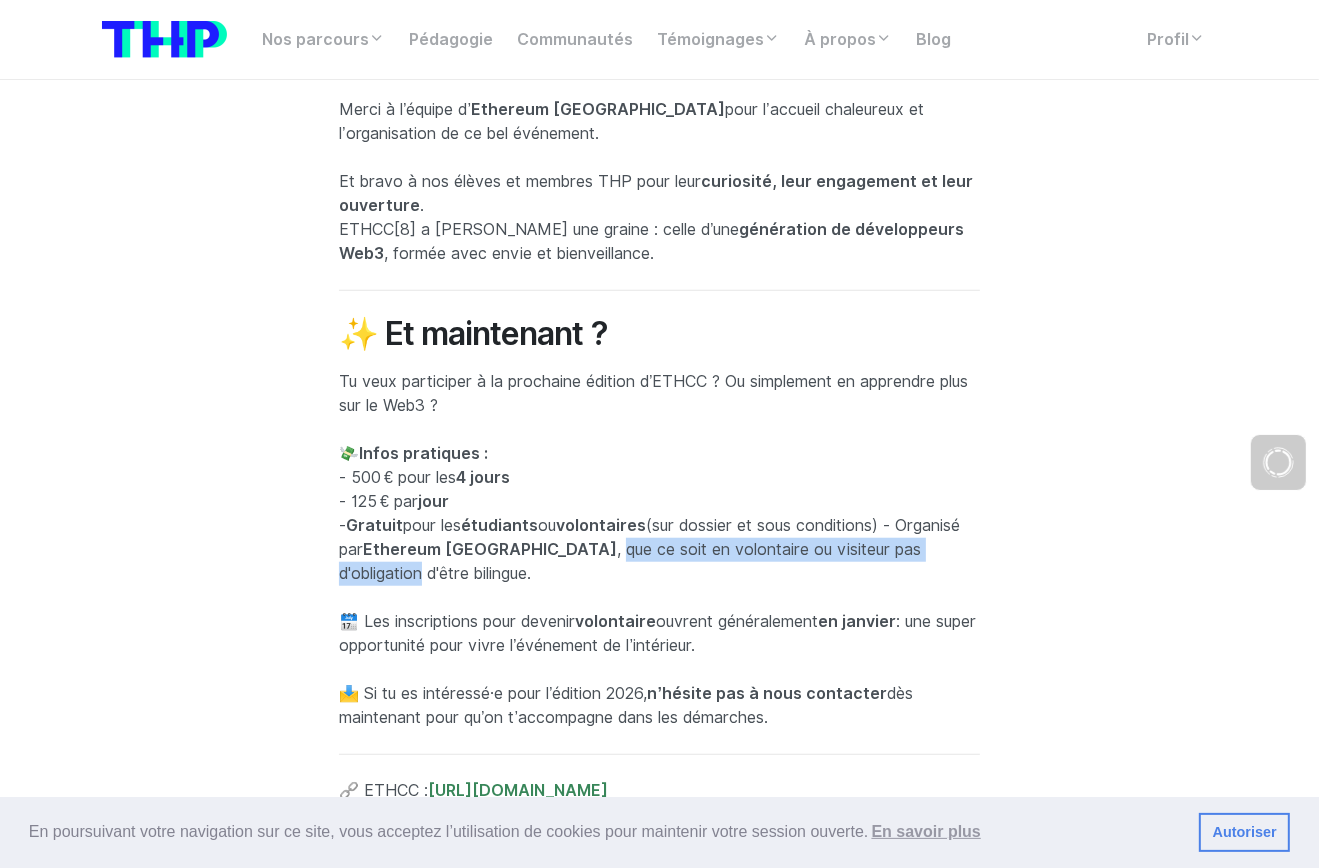 drag, startPoint x: 582, startPoint y: 501, endPoint x: 972, endPoint y: 499, distance: 390.00513 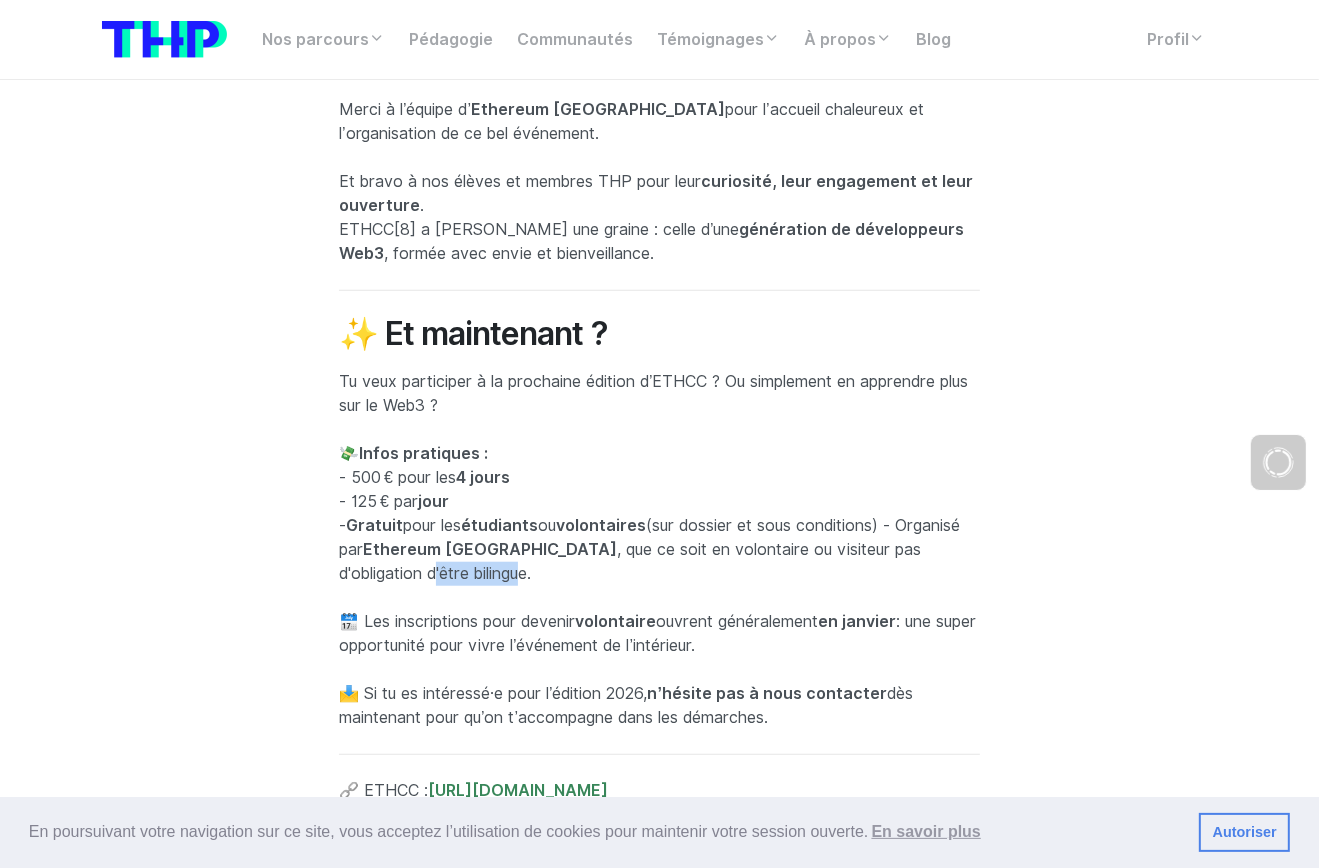 drag, startPoint x: 397, startPoint y: 525, endPoint x: 440, endPoint y: 527, distance: 43.046486 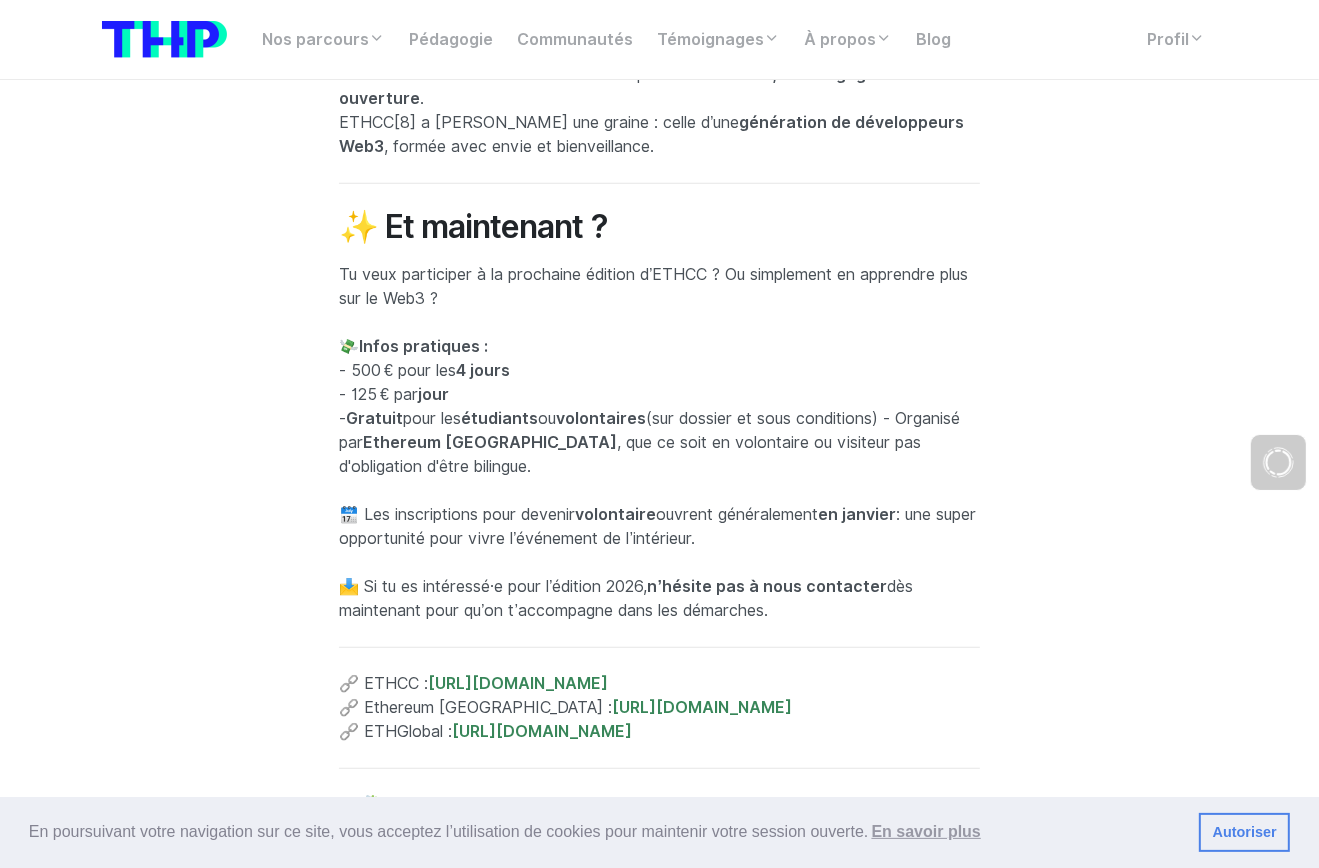 click on "🗓️ Les inscriptions pour devenir  volontaire  ouvrent généralement  en janvier  : une super opportunité pour vivre l’événement de l’intérieur." at bounding box center (659, 527) 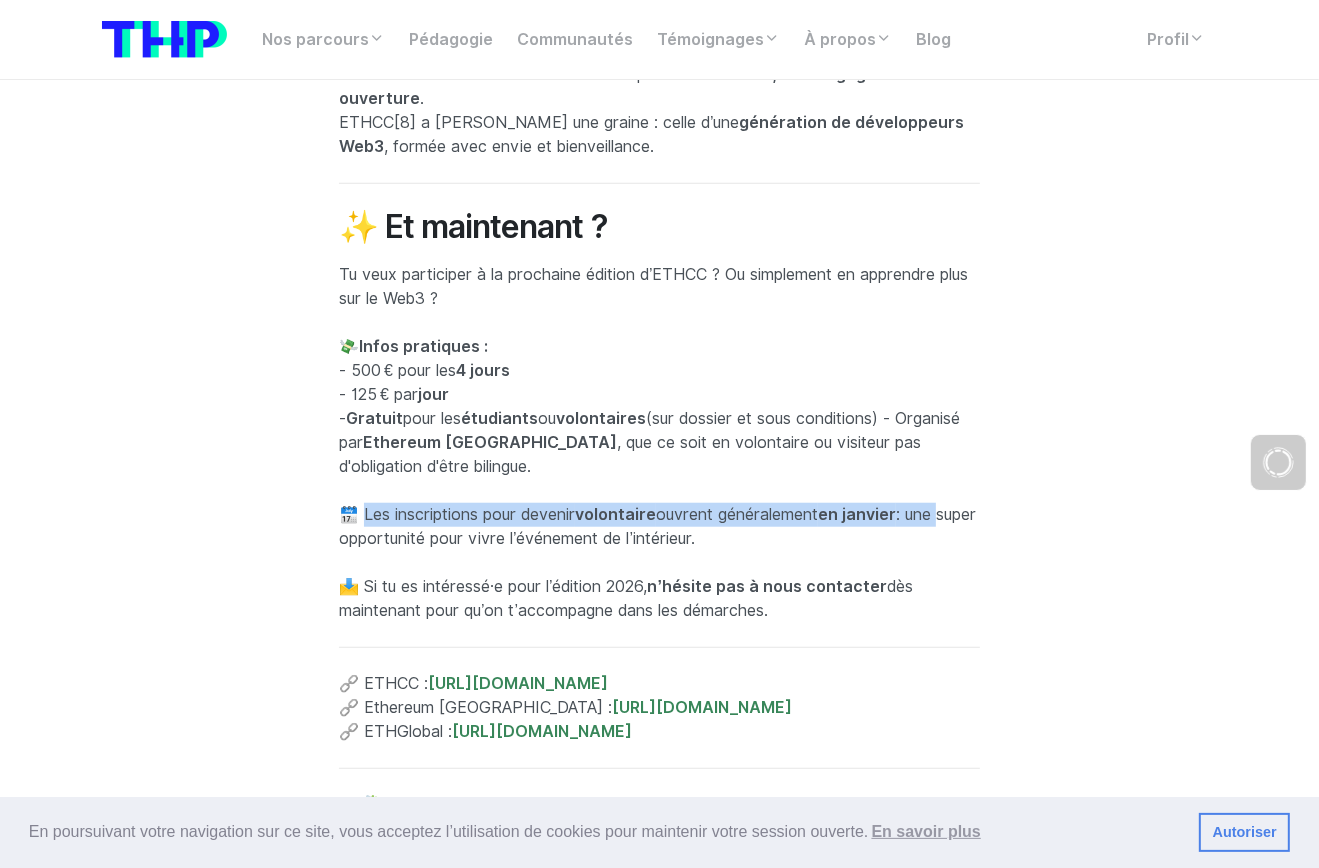 drag, startPoint x: 363, startPoint y: 467, endPoint x: 965, endPoint y: 470, distance: 602.00745 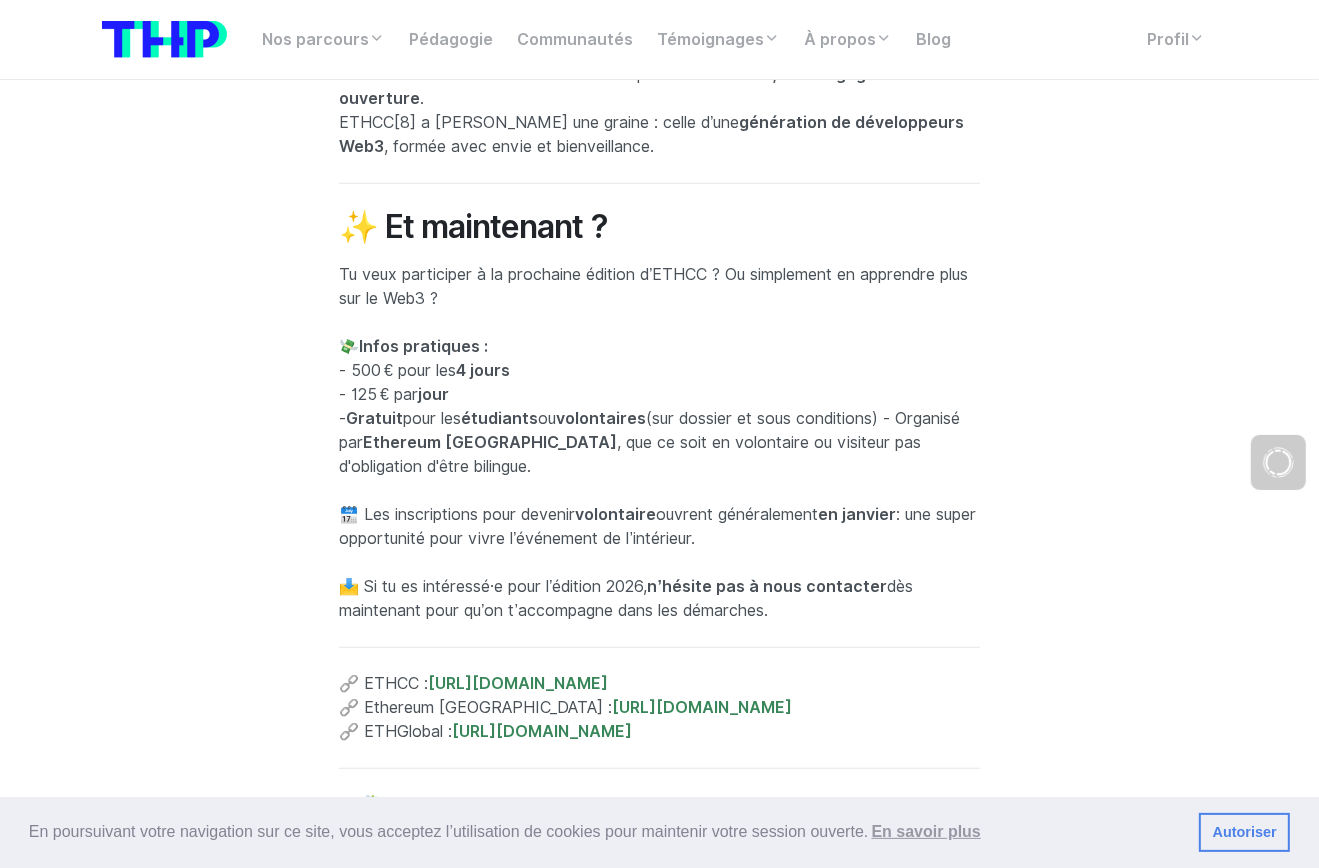 click on "🗓️ Les inscriptions pour devenir  volontaire  ouvrent généralement  en janvier  : une super opportunité pour vivre l’événement de l’intérieur." at bounding box center (659, 527) 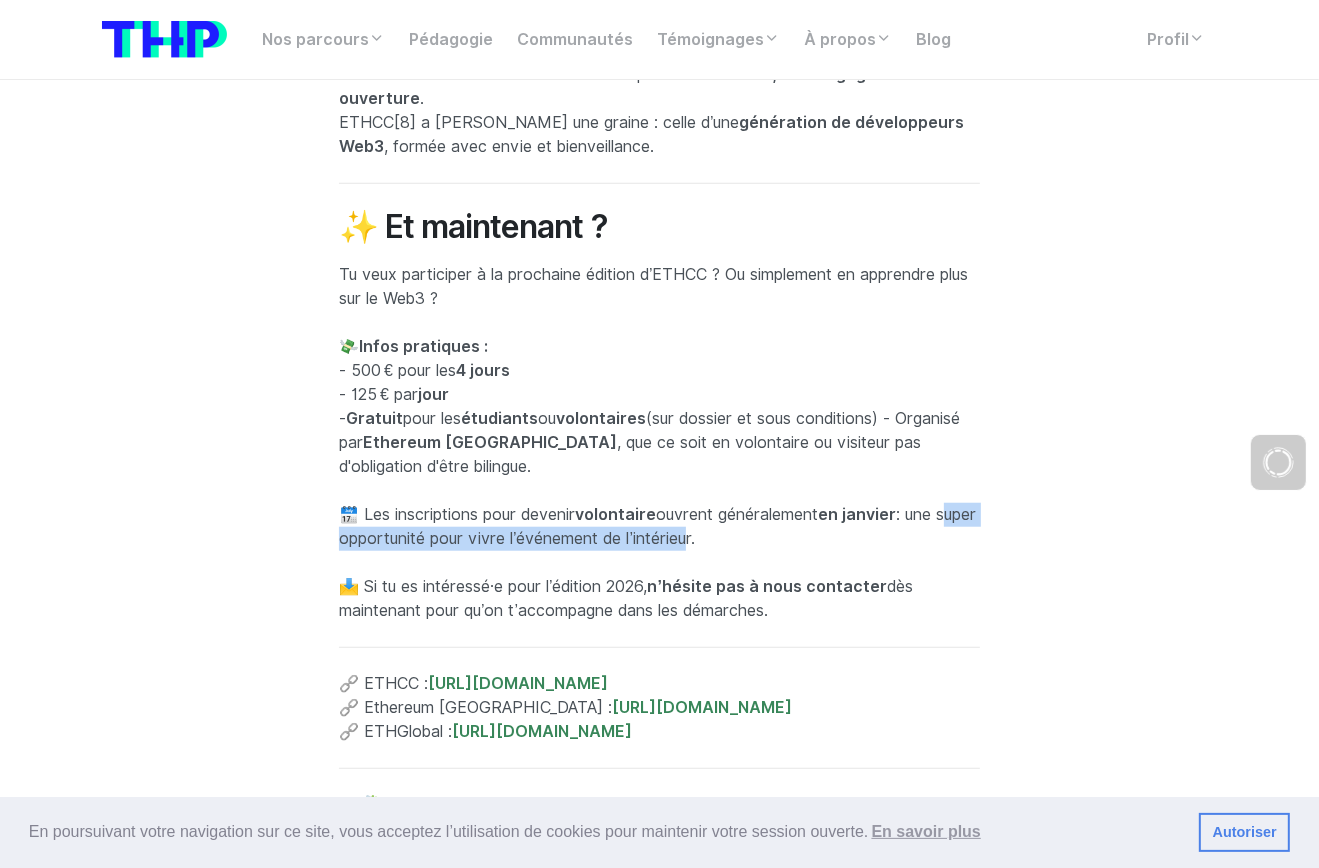 drag, startPoint x: 337, startPoint y: 489, endPoint x: 734, endPoint y: 490, distance: 397.00125 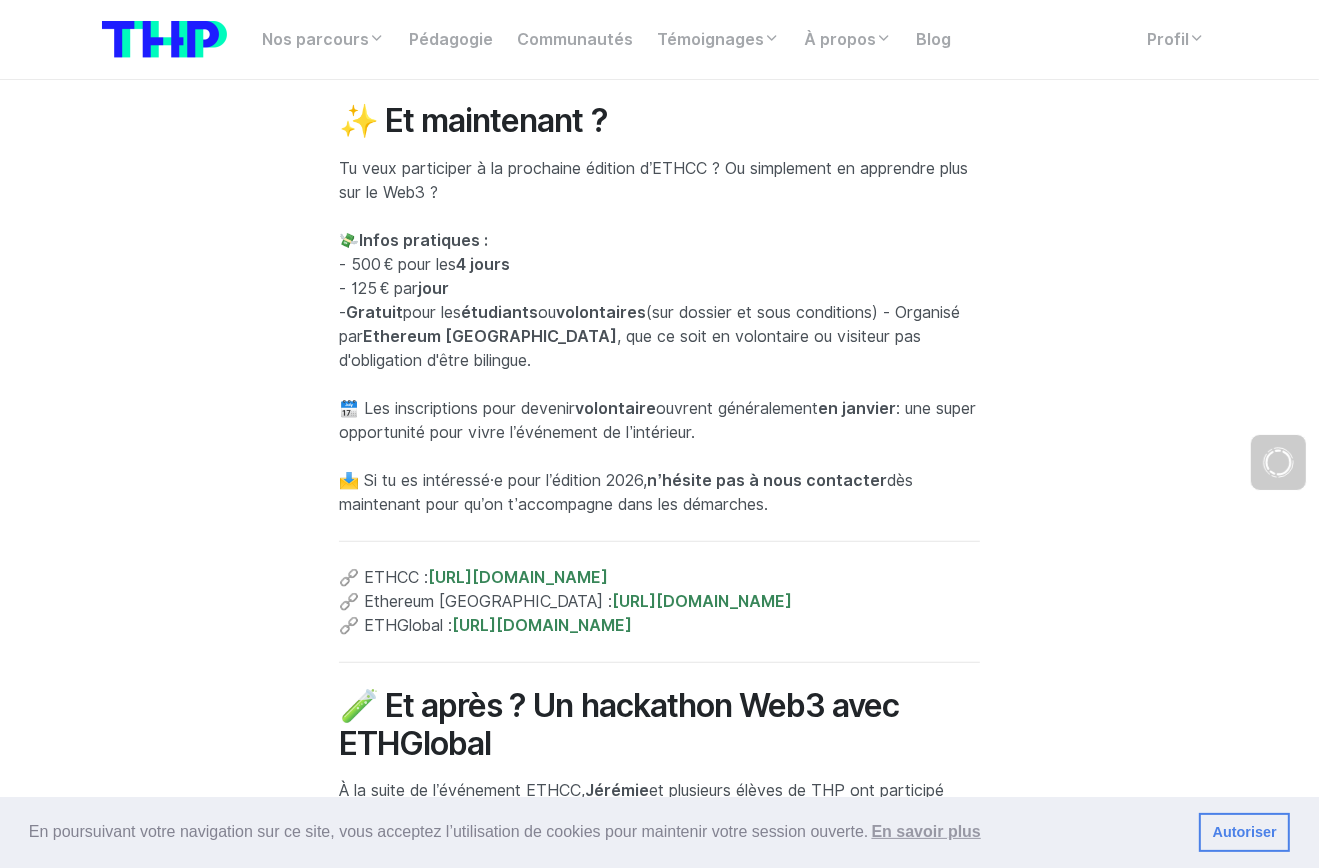 click on "📩 Si tu es intéressé·e pour l’édition 2026,  n’hésite pas à nous contacter  dès maintenant pour qu’on t’accompagne dans les démarches." at bounding box center [659, 493] 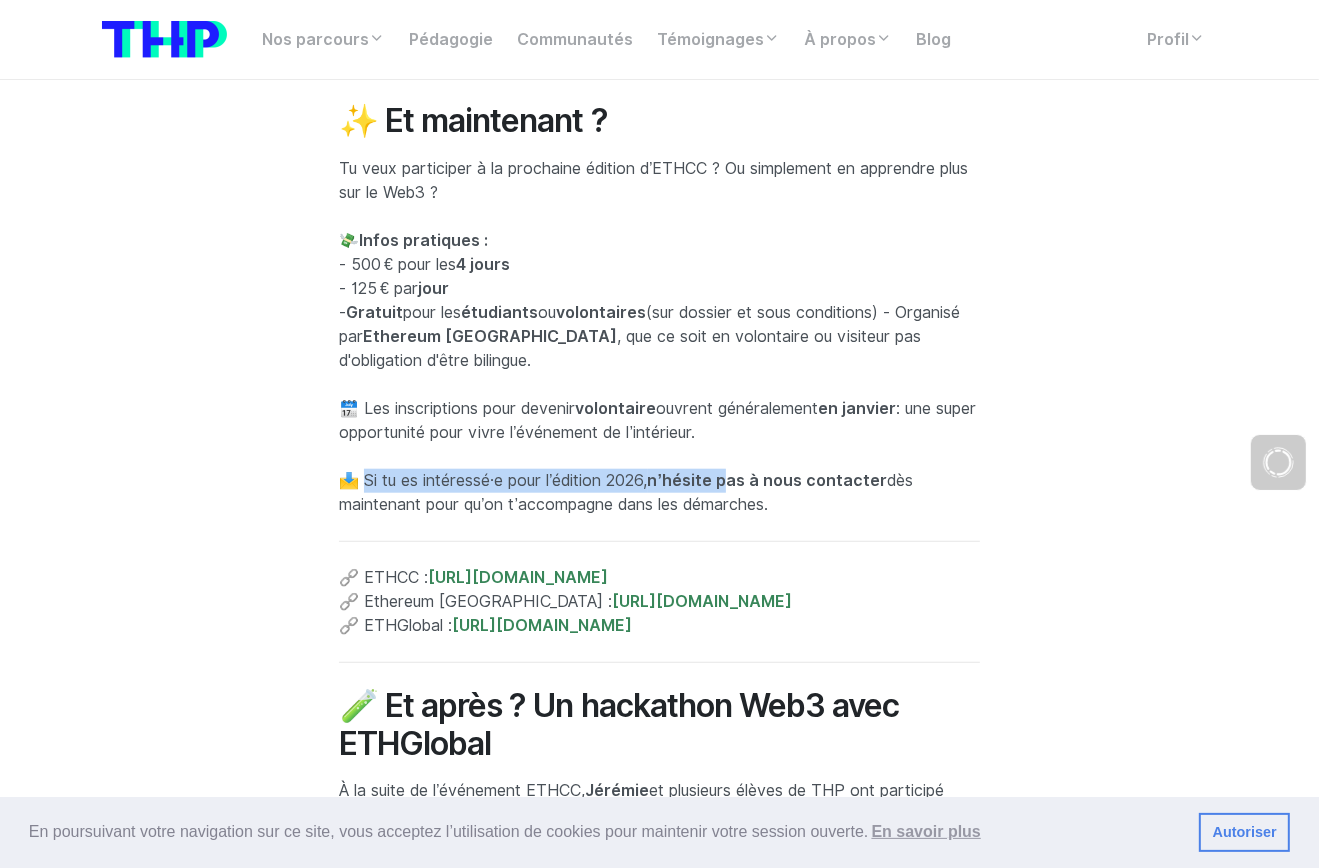 drag, startPoint x: 367, startPoint y: 430, endPoint x: 735, endPoint y: 432, distance: 368.00543 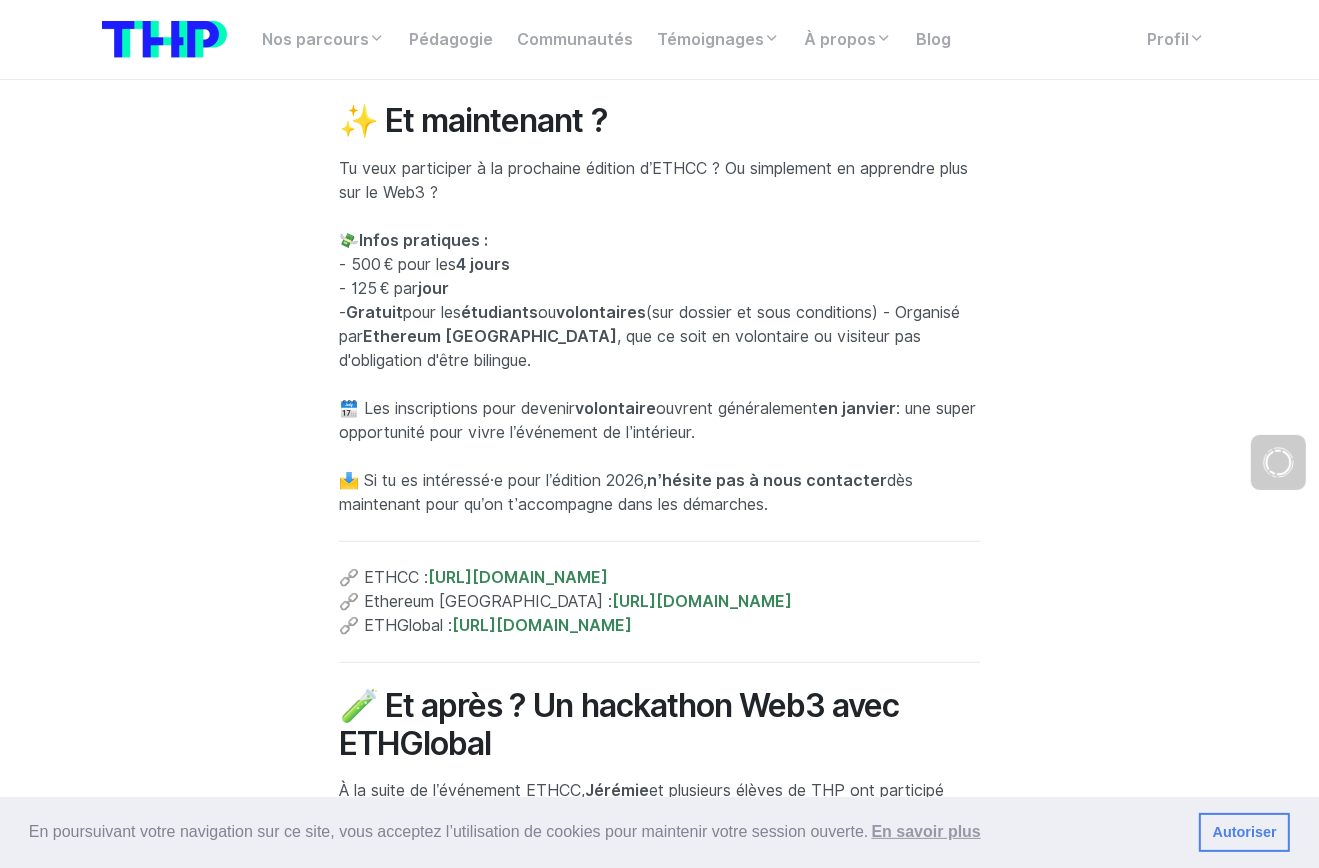 click on "📩 Si tu es intéressé·e pour l’édition 2026,  n’hésite pas à nous contacter  dès maintenant pour qu’on t’accompagne dans les démarches." at bounding box center (659, 493) 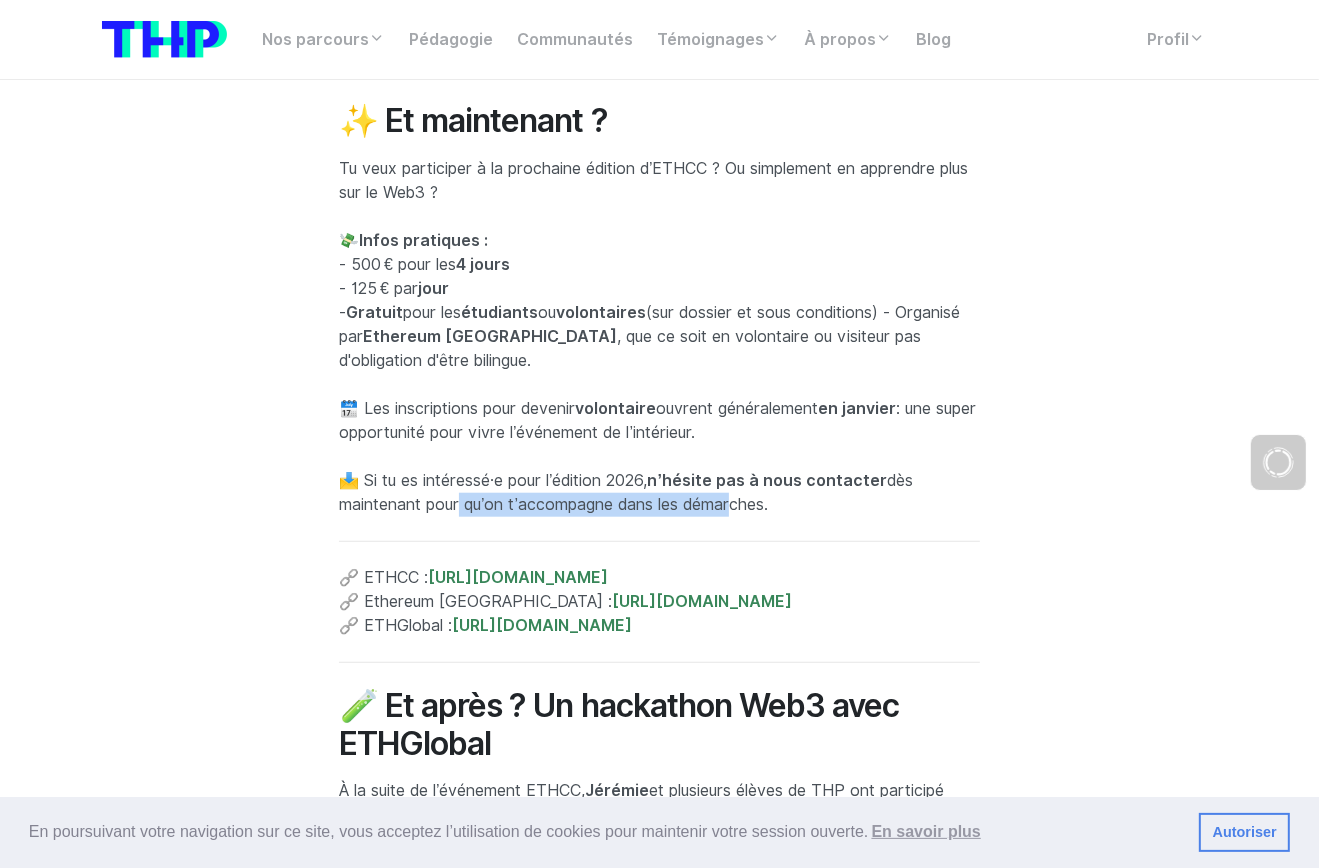 drag, startPoint x: 458, startPoint y: 449, endPoint x: 731, endPoint y: 460, distance: 273.22153 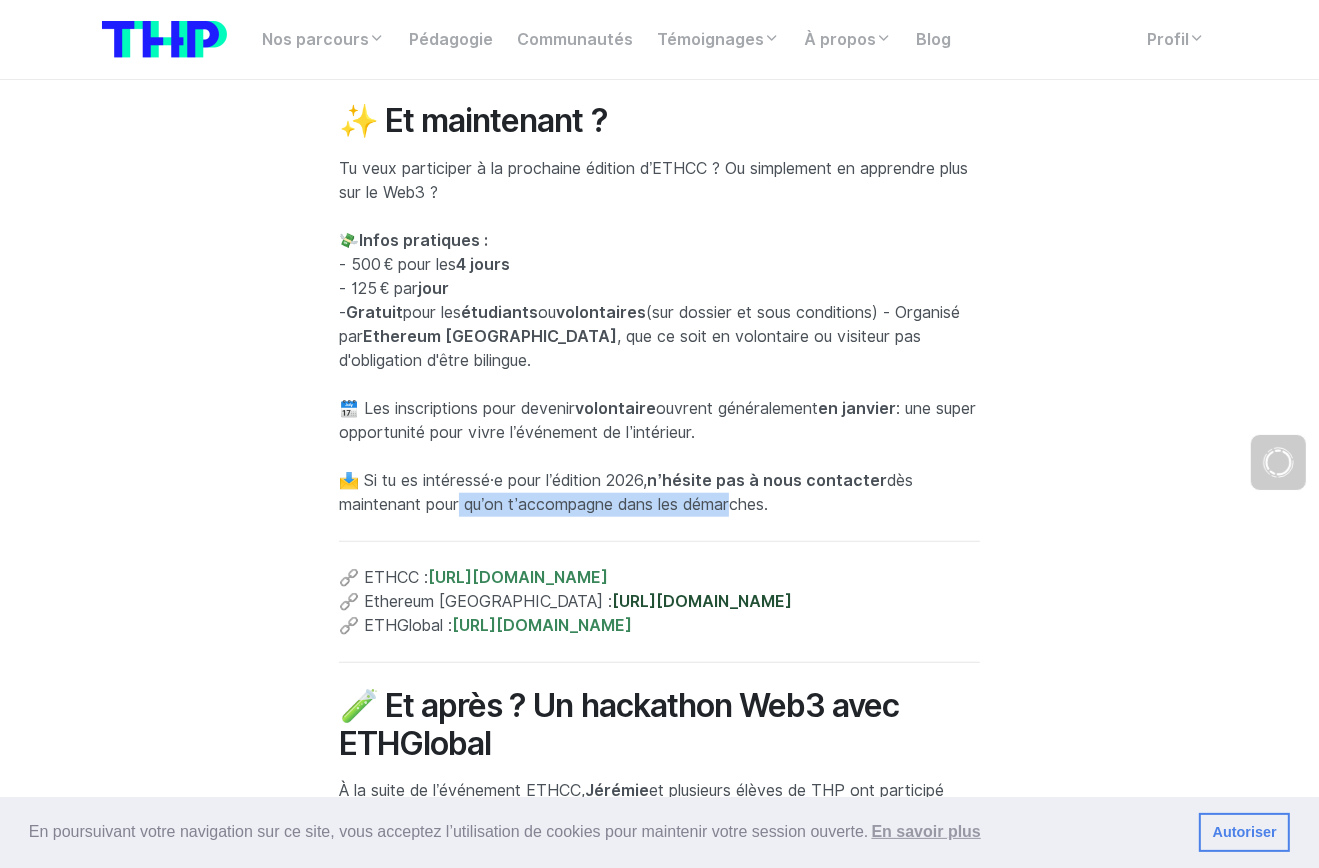 scroll, scrollTop: 8320, scrollLeft: 0, axis: vertical 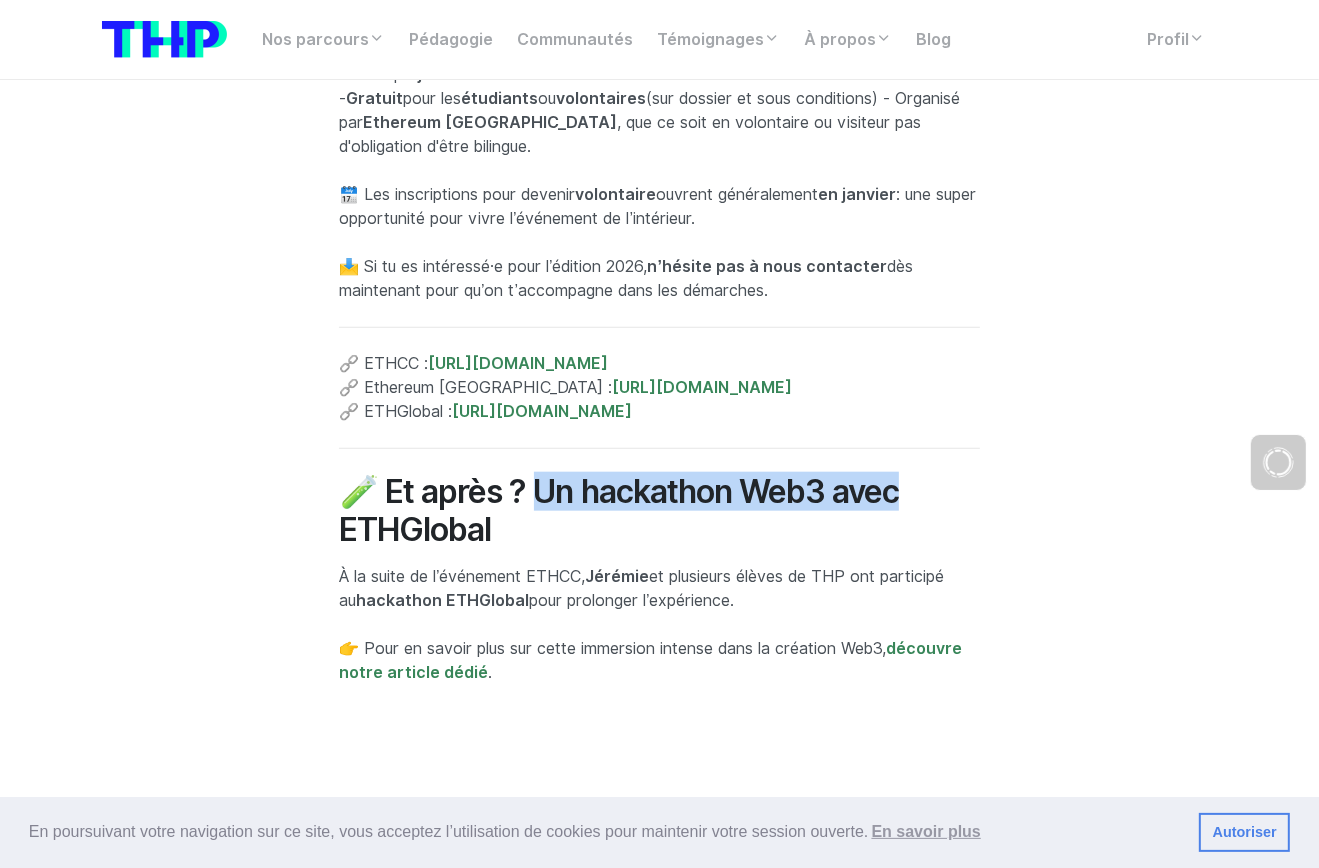 drag, startPoint x: 541, startPoint y: 446, endPoint x: 900, endPoint y: 445, distance: 359.0014 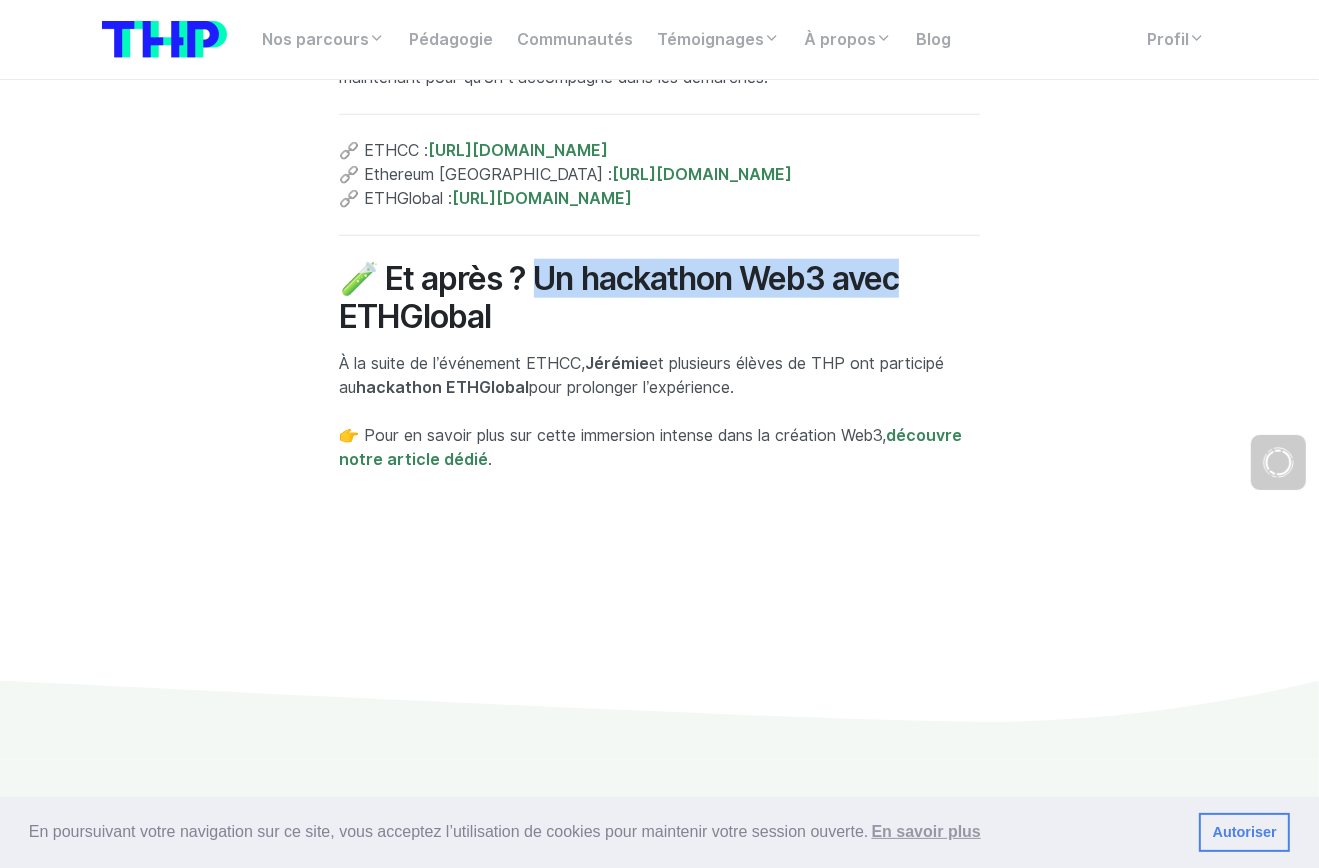 scroll, scrollTop: 8640, scrollLeft: 0, axis: vertical 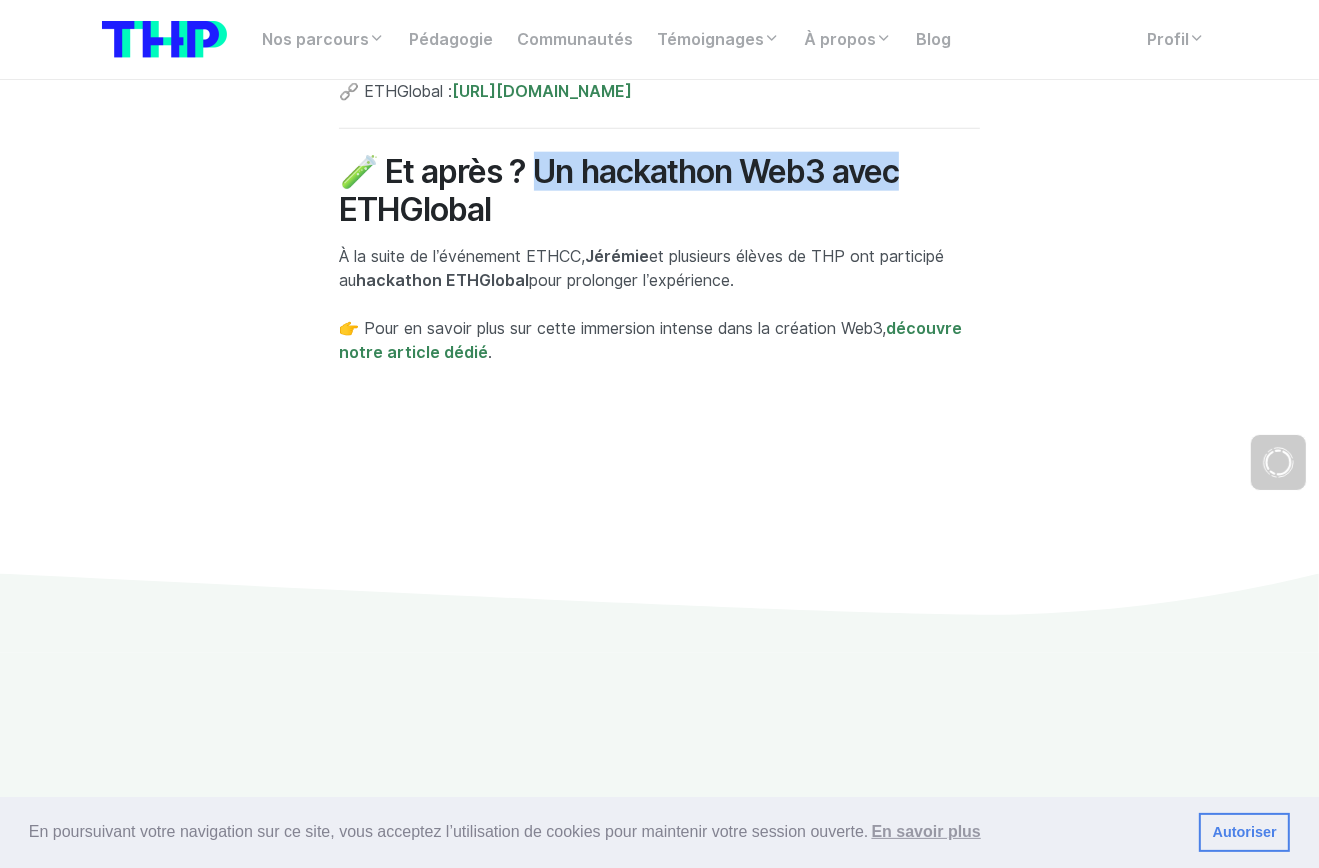 drag, startPoint x: 344, startPoint y: 202, endPoint x: 595, endPoint y: 208, distance: 251.0717 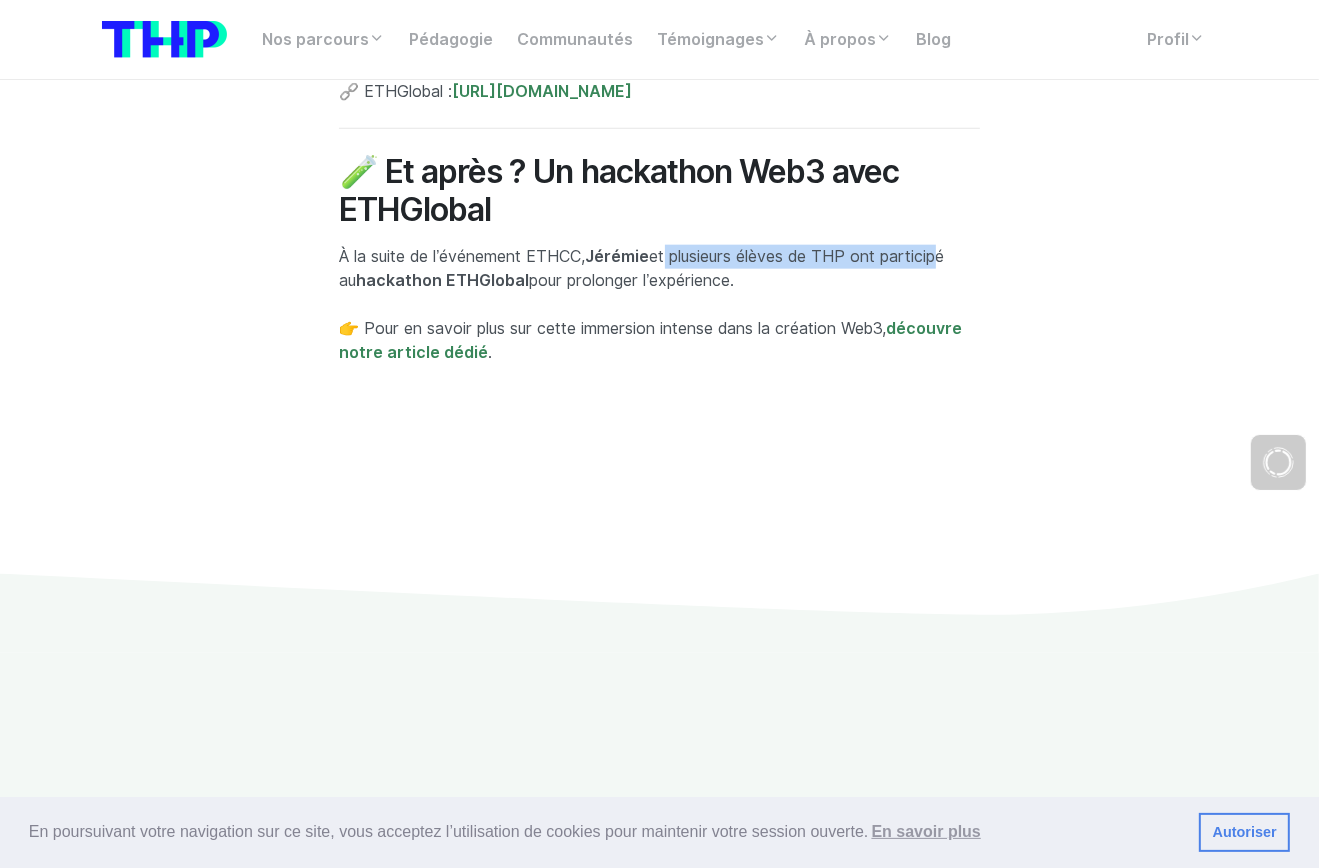 drag, startPoint x: 670, startPoint y: 209, endPoint x: 945, endPoint y: 207, distance: 275.00726 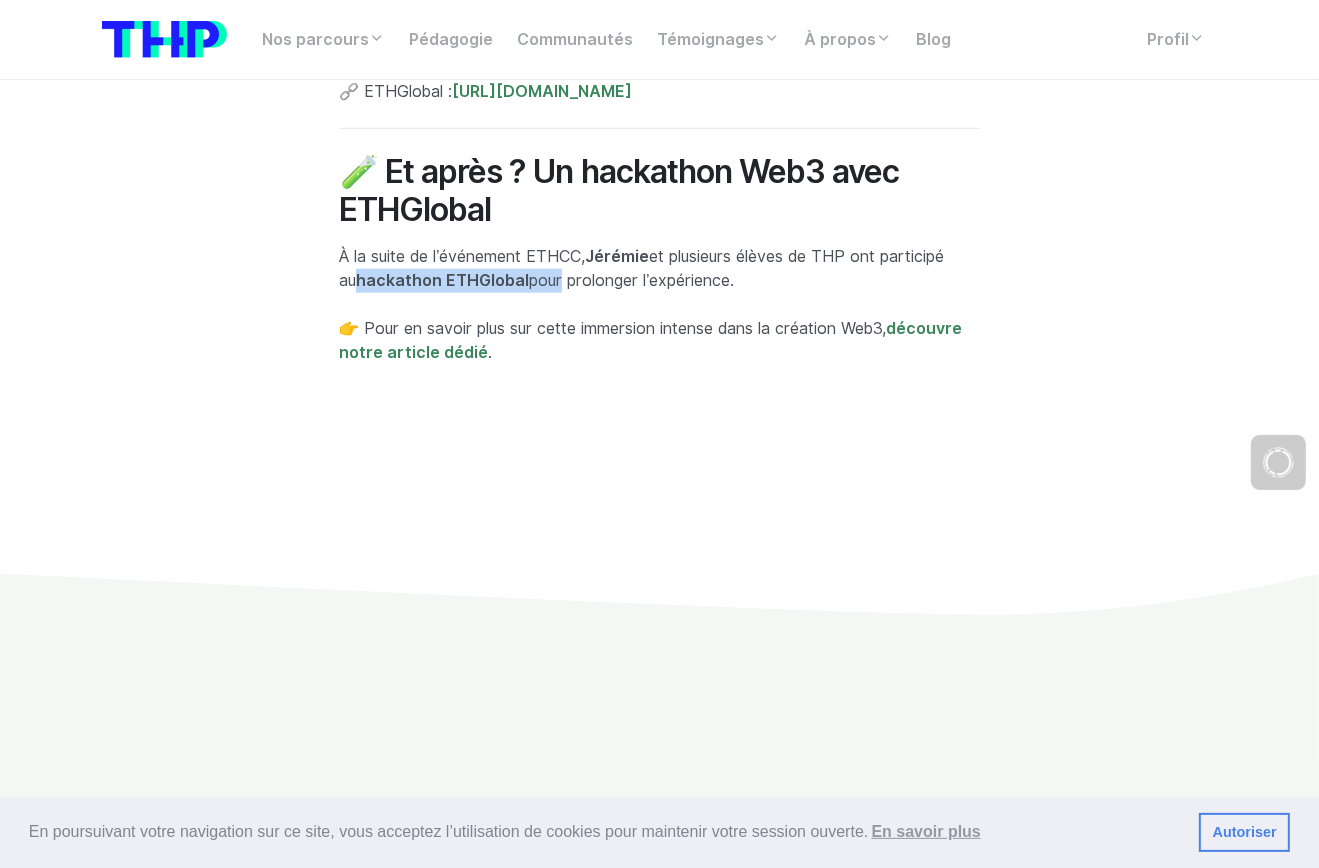 drag, startPoint x: 348, startPoint y: 230, endPoint x: 560, endPoint y: 226, distance: 212.03773 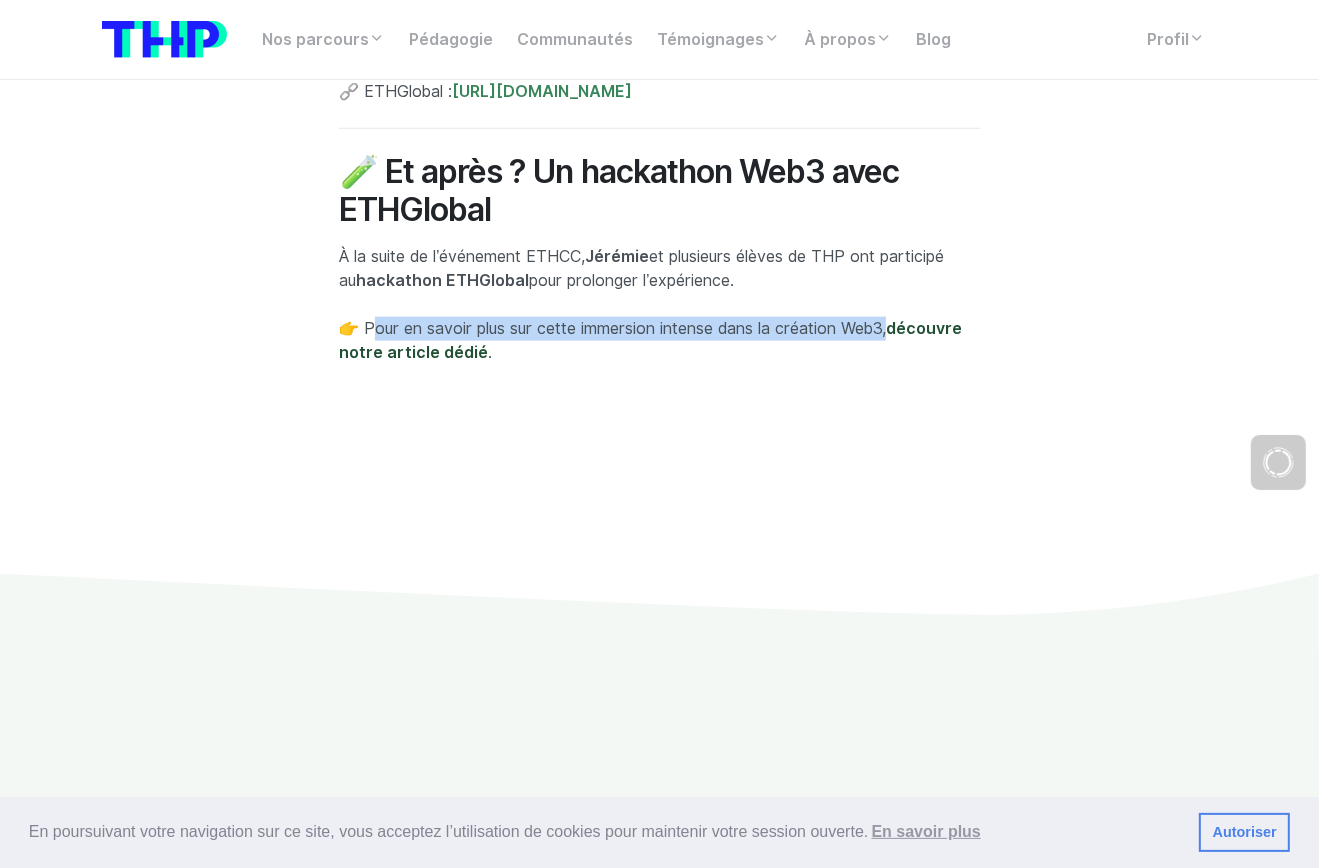 drag, startPoint x: 377, startPoint y: 279, endPoint x: 919, endPoint y: 282, distance: 542.0083 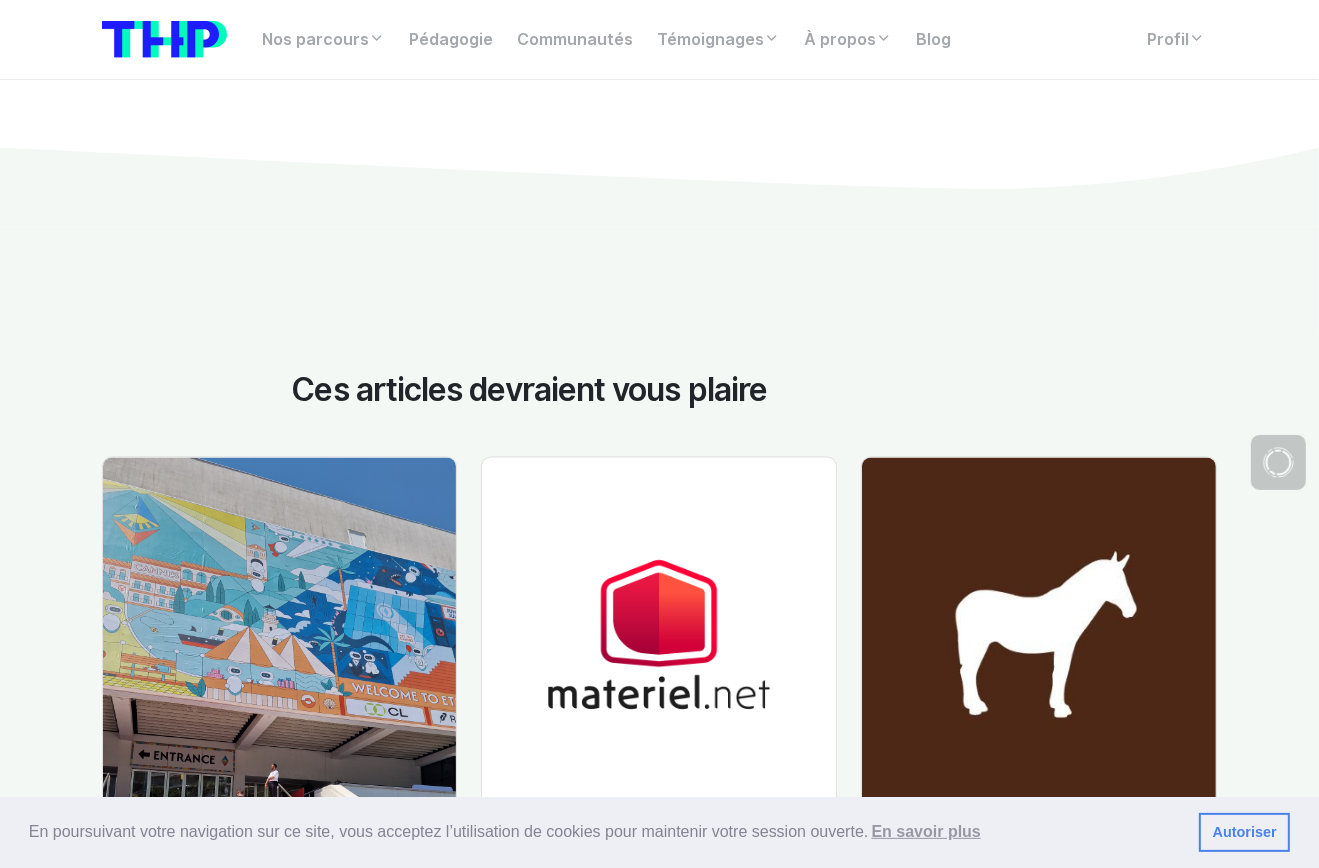 scroll, scrollTop: 8640, scrollLeft: 0, axis: vertical 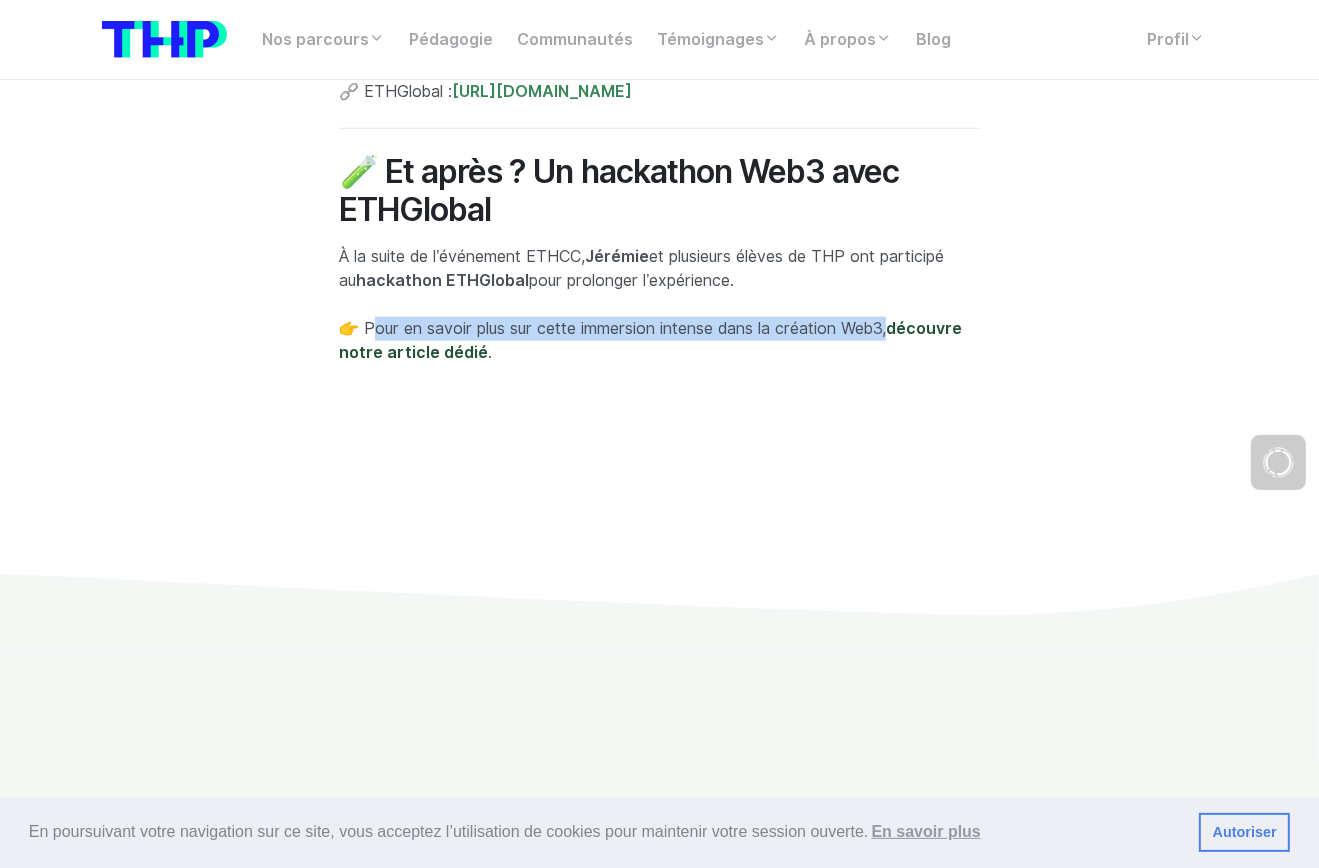 click on "découvre notre article dédié" at bounding box center [650, 340] 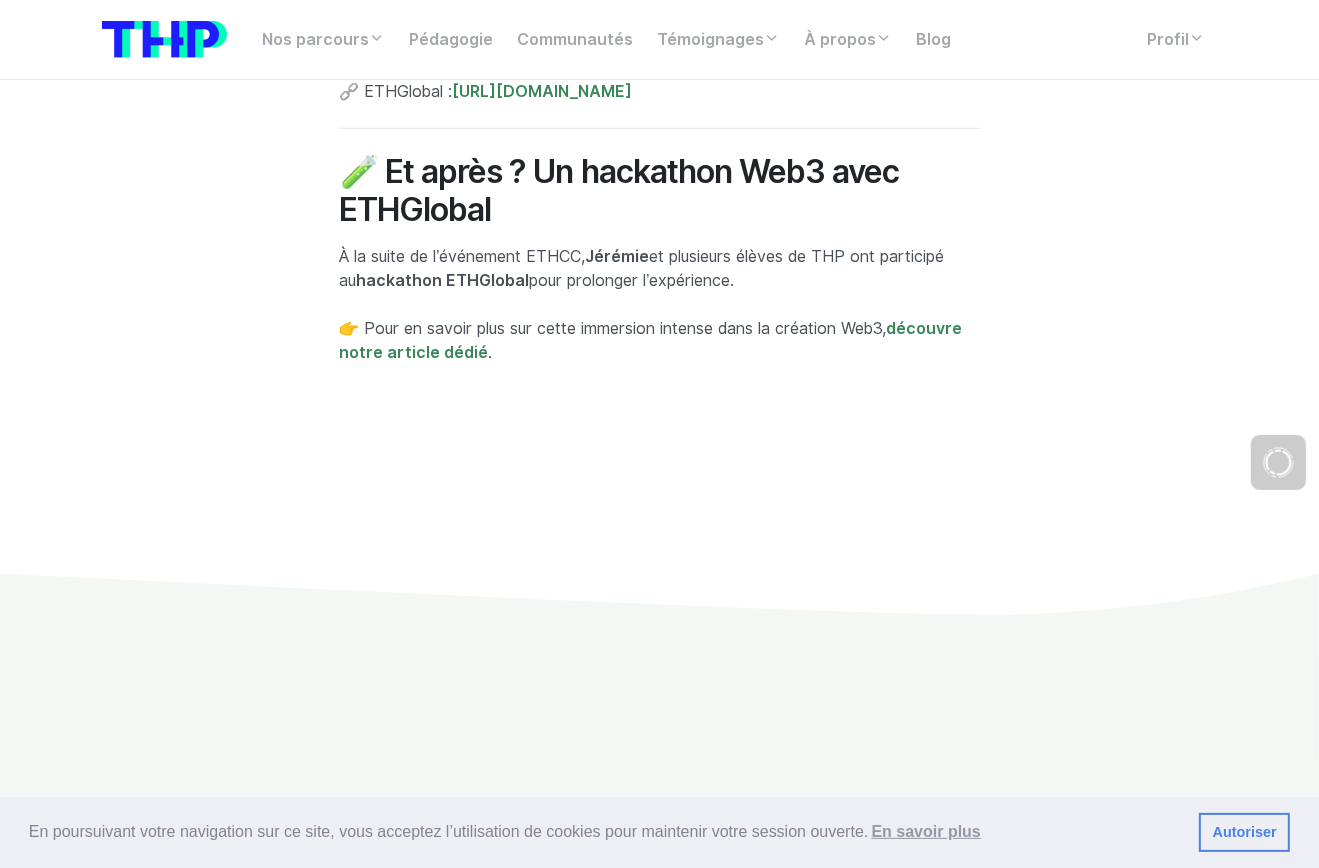 click on "Une immersion dans l’univers Web3
🌐 THP à ETHCC[8] : une immersion dans l’univers Web3 à [GEOGRAPHIC_DATA]
🔍 ETHCC[8], c’est quoi ?
Du  30 juin au 3 juillet 2025 ,  ETHCC[8]  (Ethereum Community Conference) s’est tenu à  [GEOGRAPHIC_DATA] .
Organisé par l’association à but non lucratif  Ethereum [GEOGRAPHIC_DATA] , c’est  le plus grand événement Web3 d’Europe .
🎤 Avec plus de  6 400 participants ,  500 speakers  et des  centaines d’événements parallèles  [PERSON_NAME] l’EthCC Week, cette conférence est le rendez-vous incontournable de l’écosystème Ethereum.
🧠 Pendant 4 jours, les thématiques explorées allaient des  smart contracts  à l’ IA décentralisée , en passant par [PERSON_NAME] , la  DeFi , la  scalabilité , l’ identité numérique  ou encore la  gouvernance collective .
🙋‍♀️ THP sur place : staff en immersion
Cette année,  [PERSON_NAME] et [PERSON_NAME] membres de l’équipe THP  ont eu la chance de participer à l’événement, en tant que  bénévoles ," at bounding box center [660, -3797] 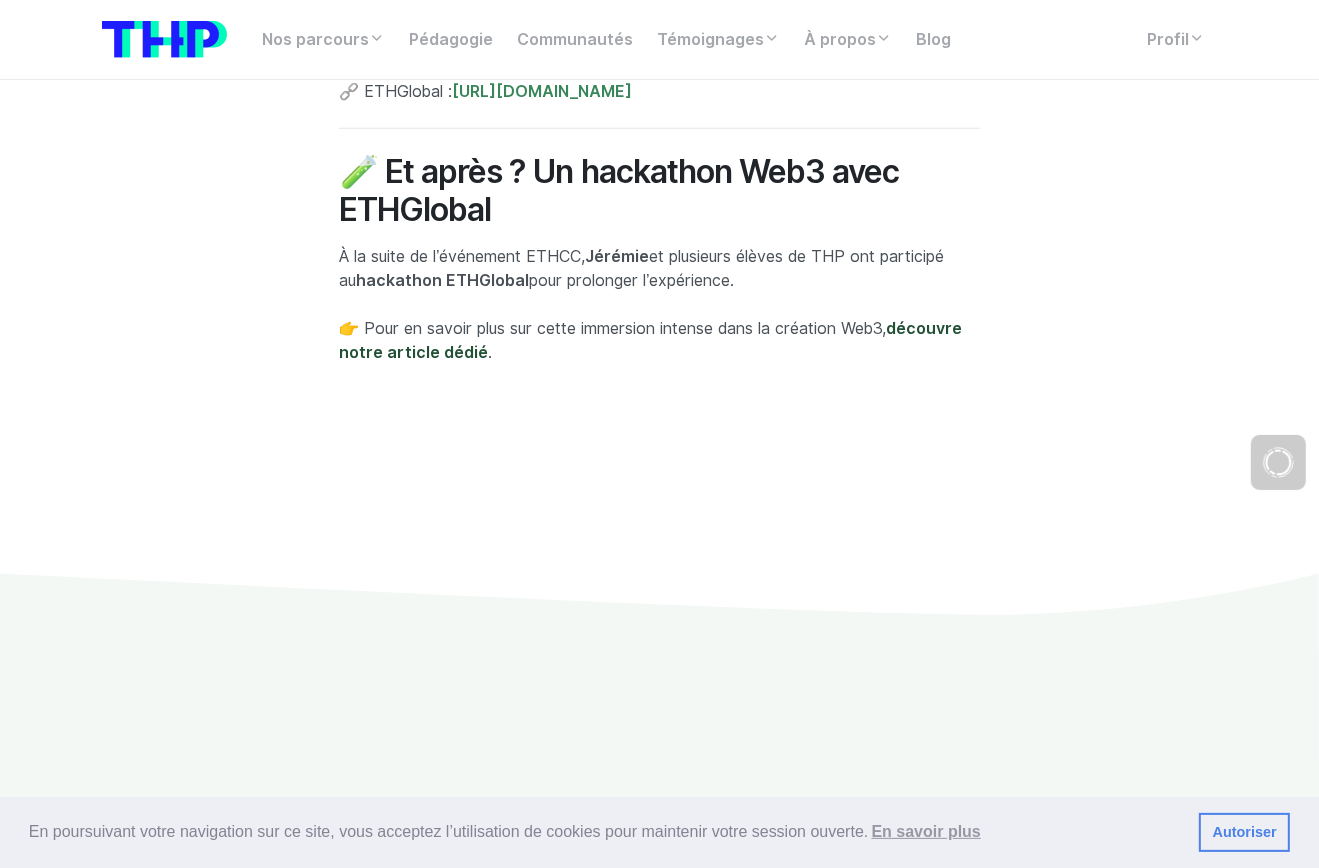 click on "découvre notre article dédié" at bounding box center [650, 340] 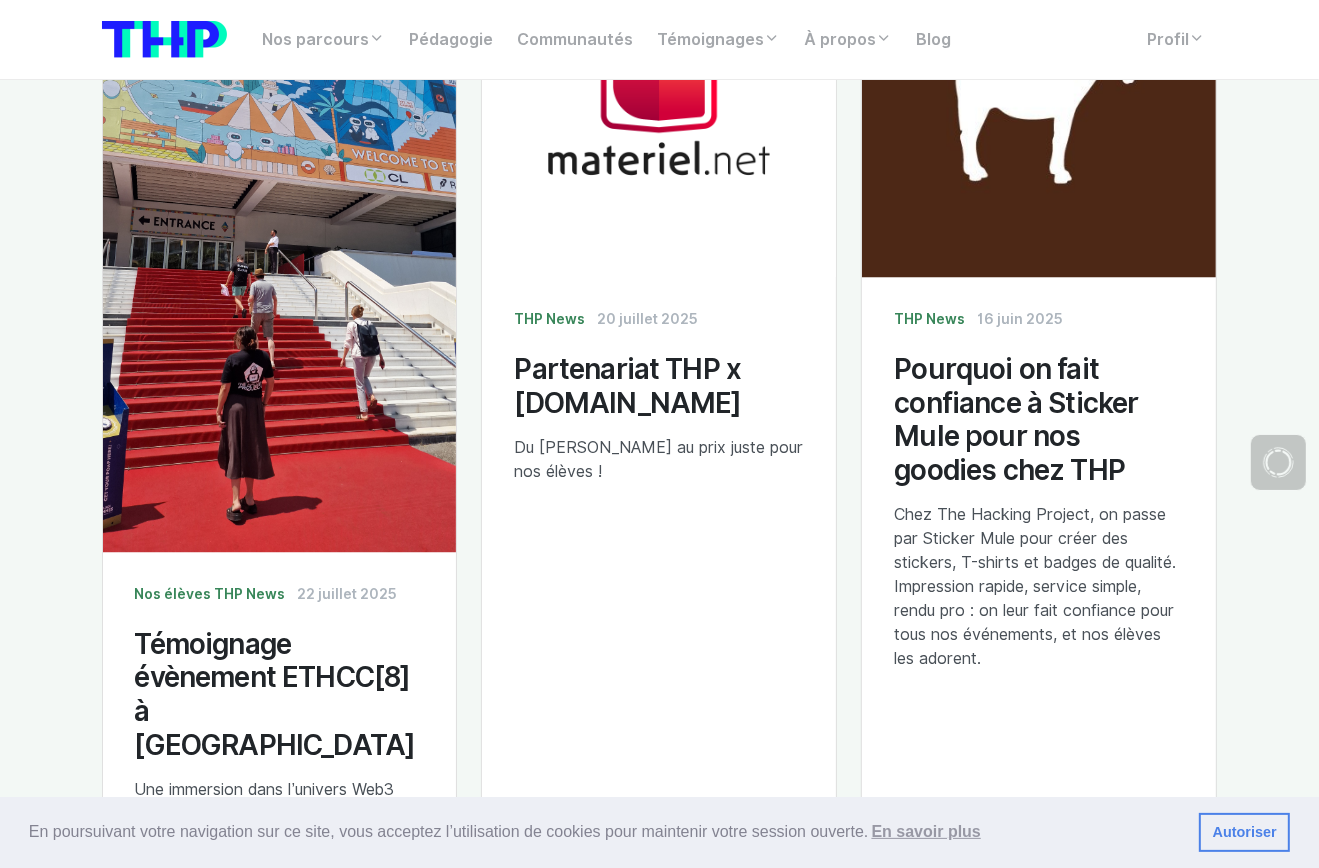 scroll, scrollTop: 8960, scrollLeft: 0, axis: vertical 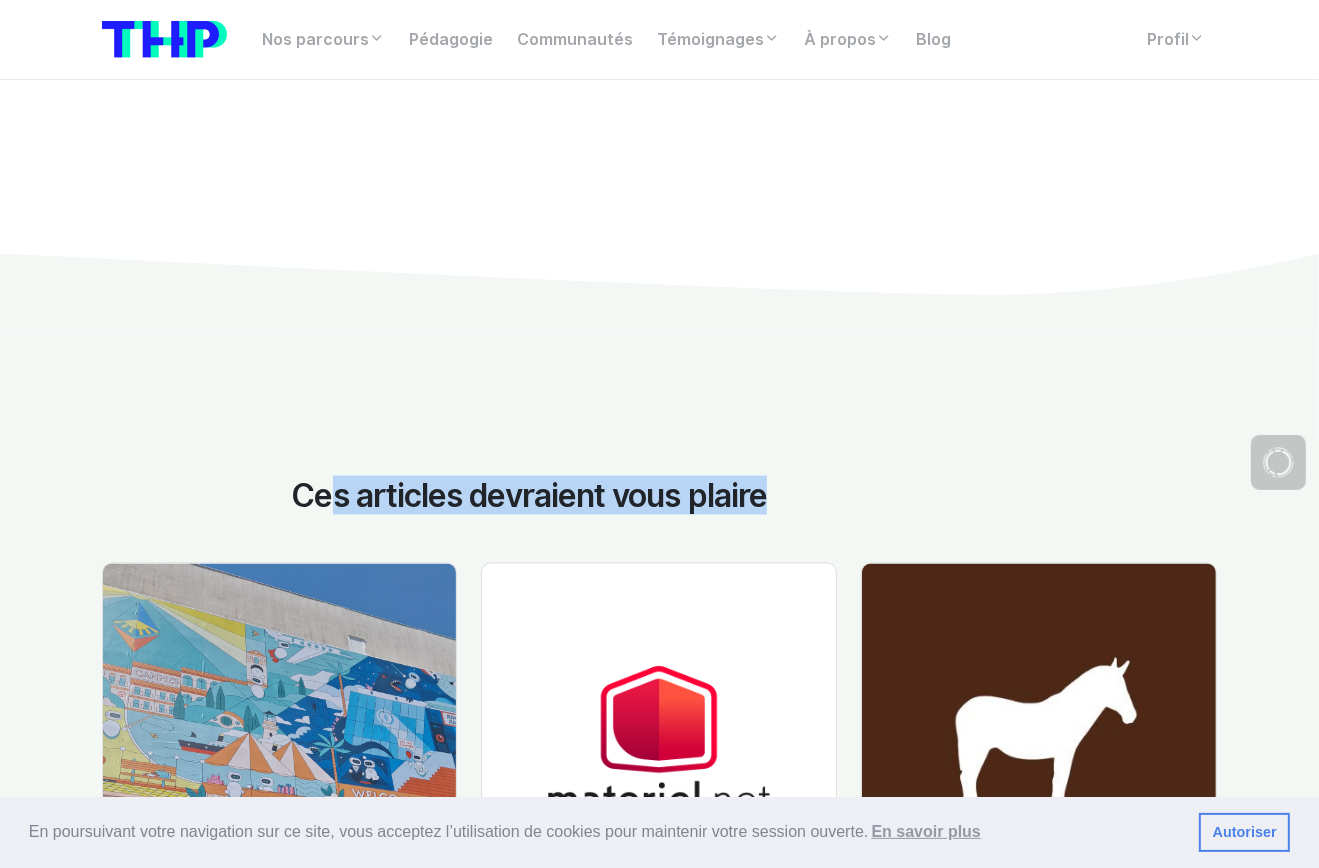 drag, startPoint x: 313, startPoint y: 421, endPoint x: 758, endPoint y: 423, distance: 445.0045 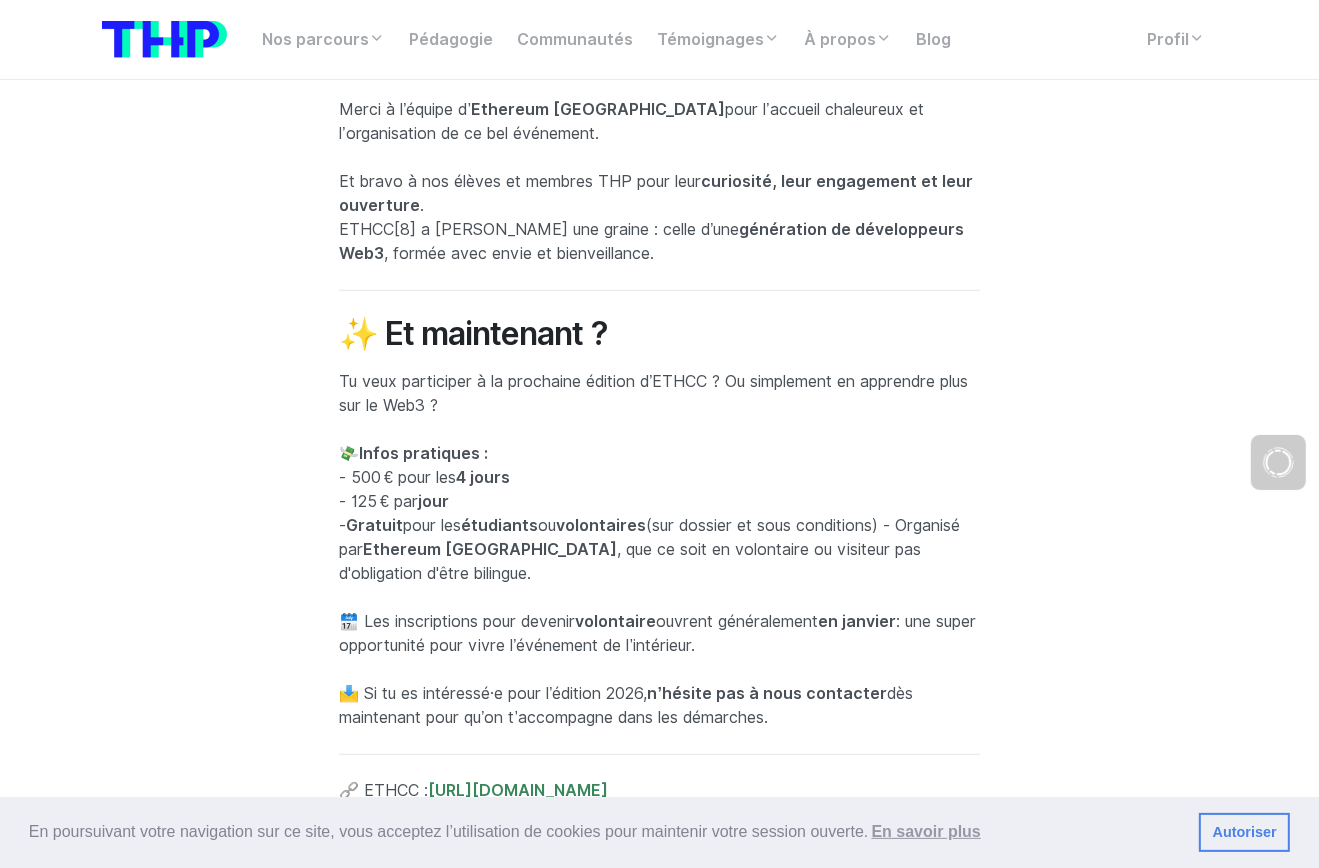 scroll, scrollTop: 8106, scrollLeft: 0, axis: vertical 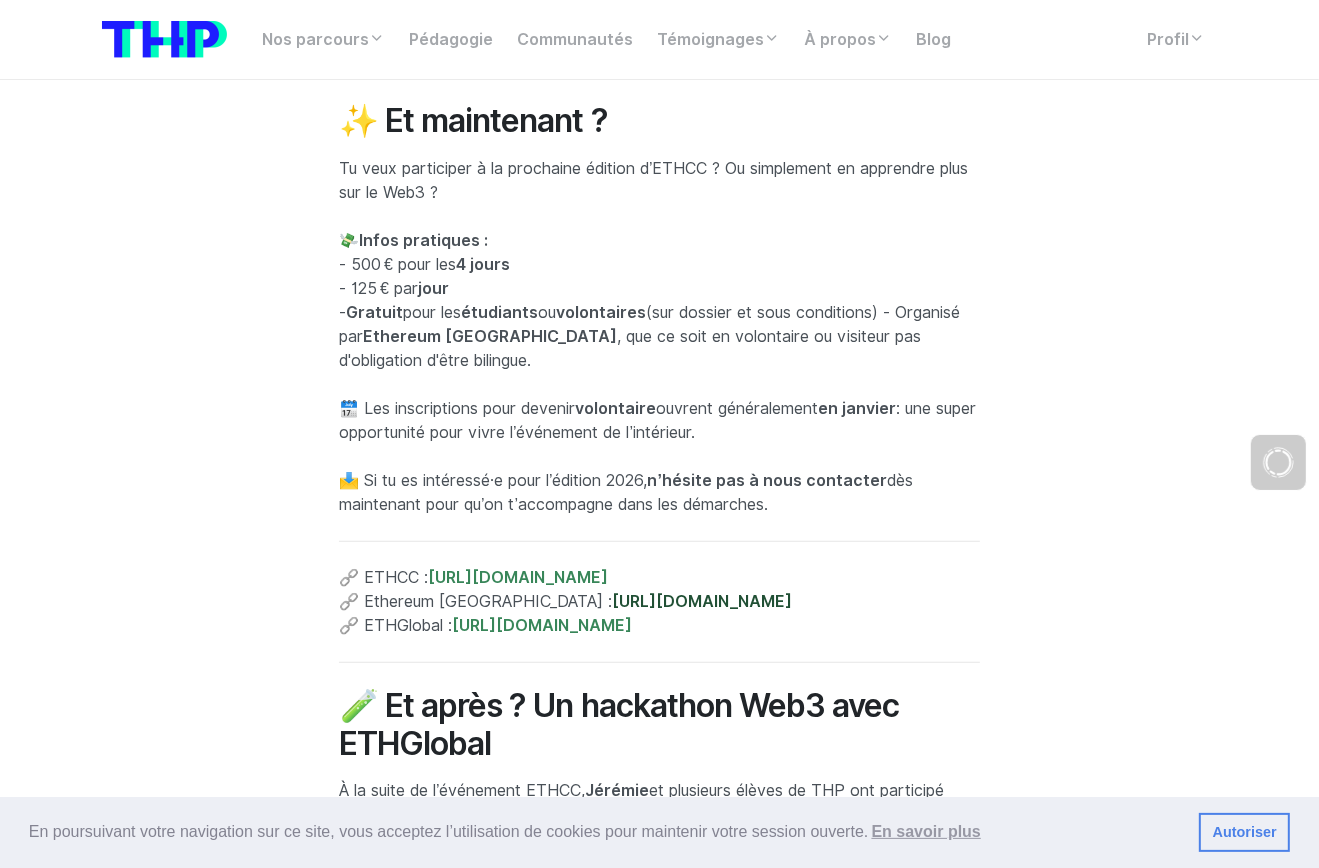 click on "[URL][DOMAIN_NAME]" at bounding box center [702, 601] 